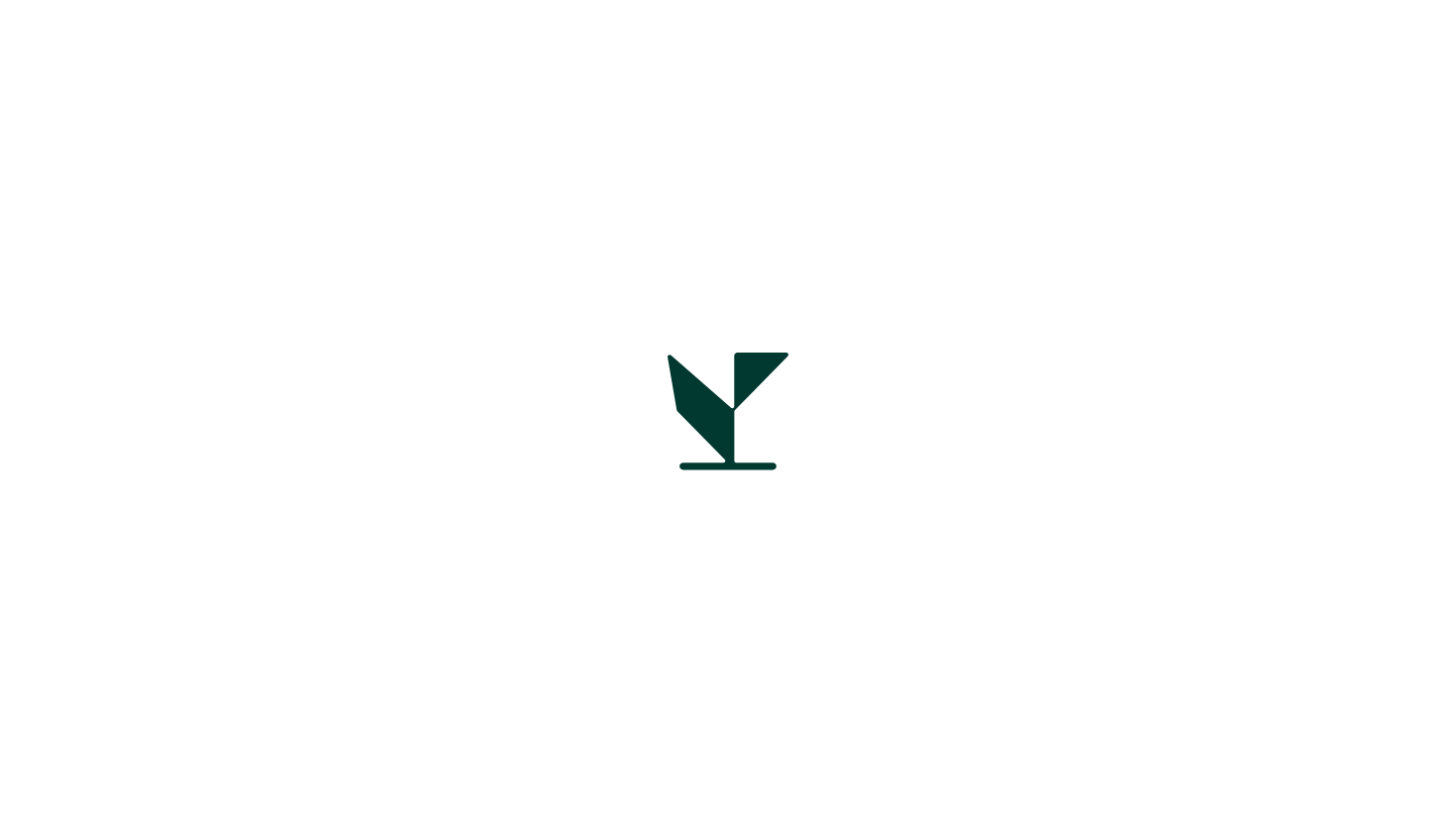 scroll, scrollTop: 0, scrollLeft: 0, axis: both 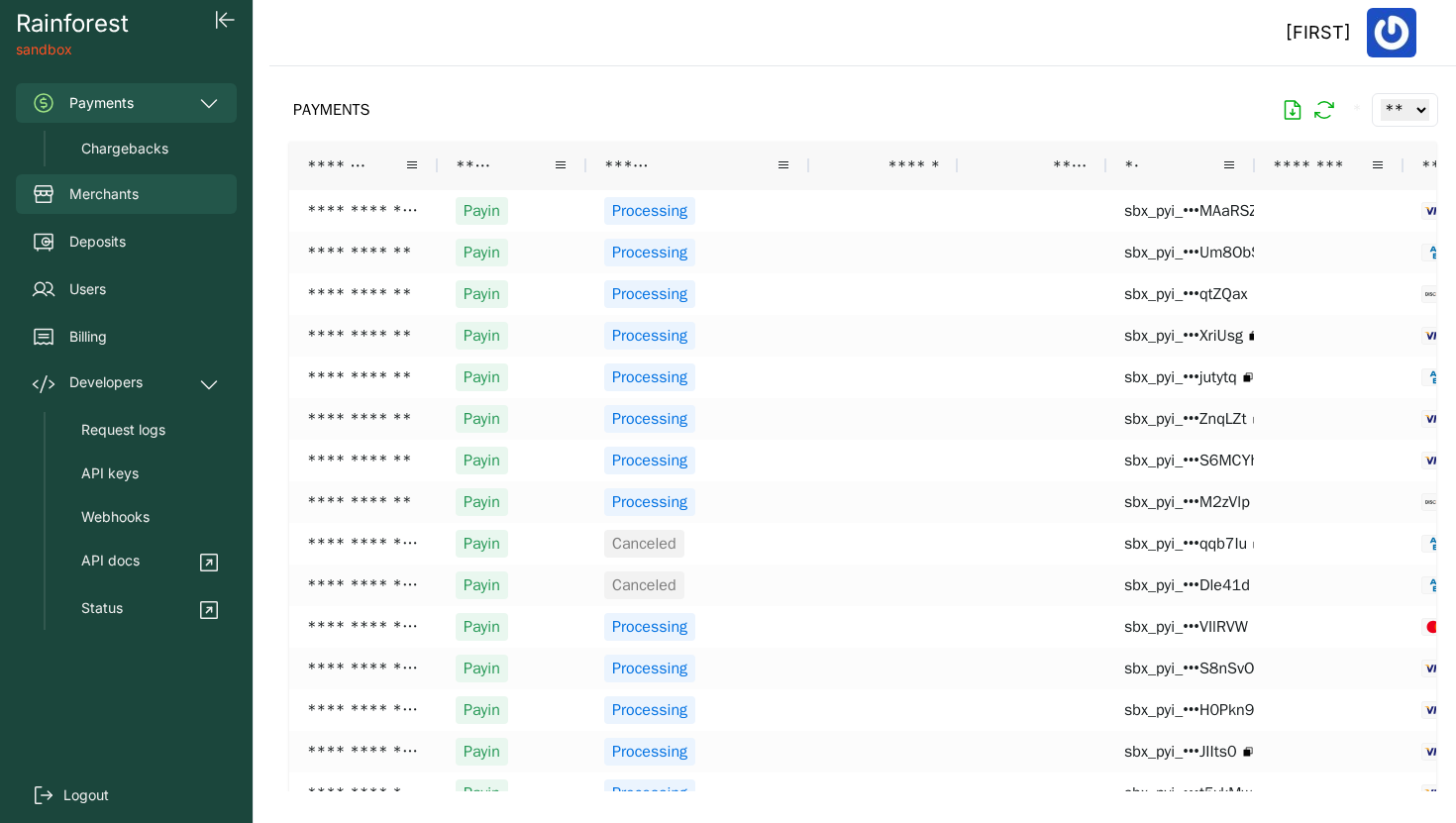 click on "Merchants" at bounding box center [104, 194] 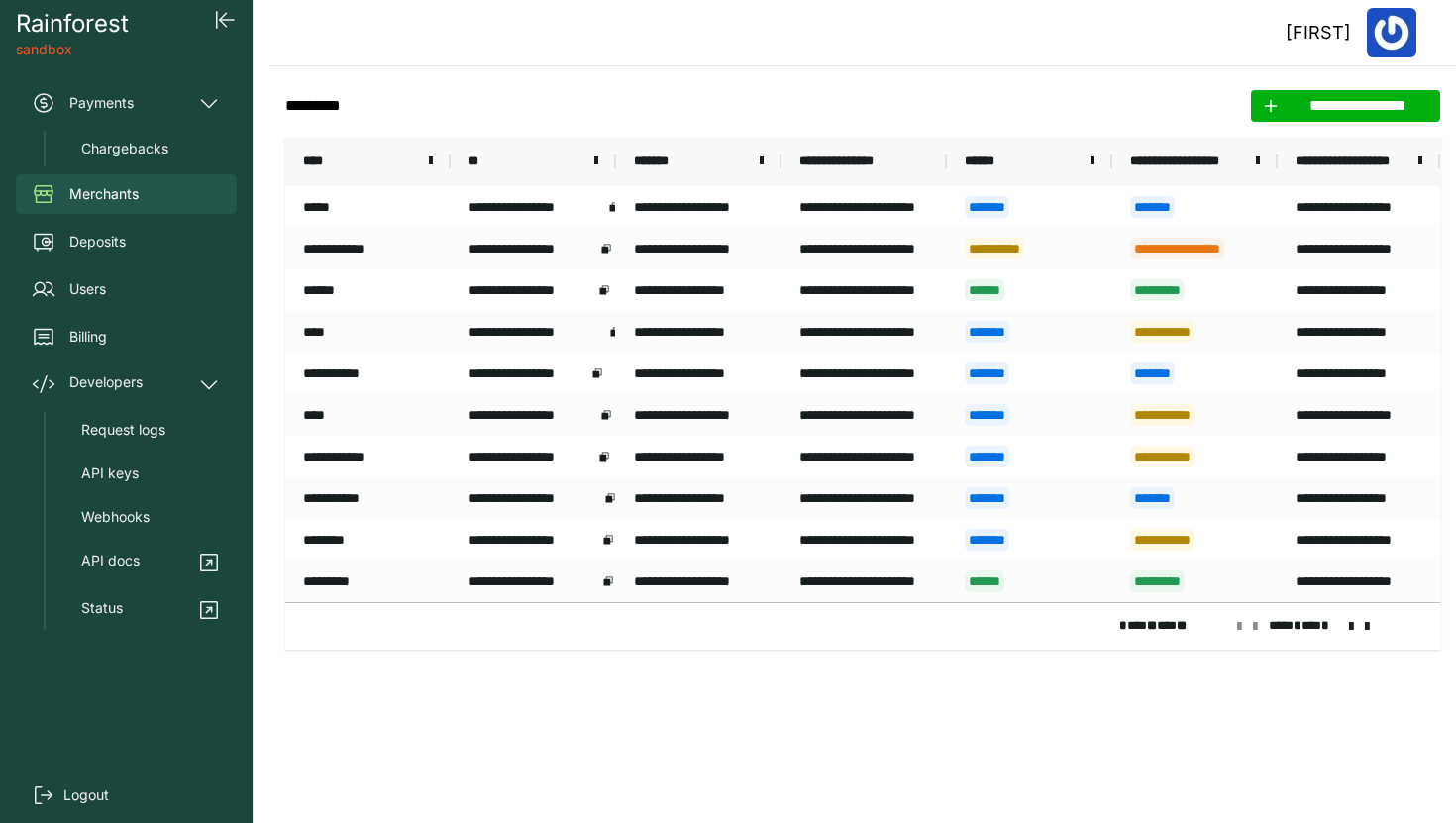 click at bounding box center (1392, 33) 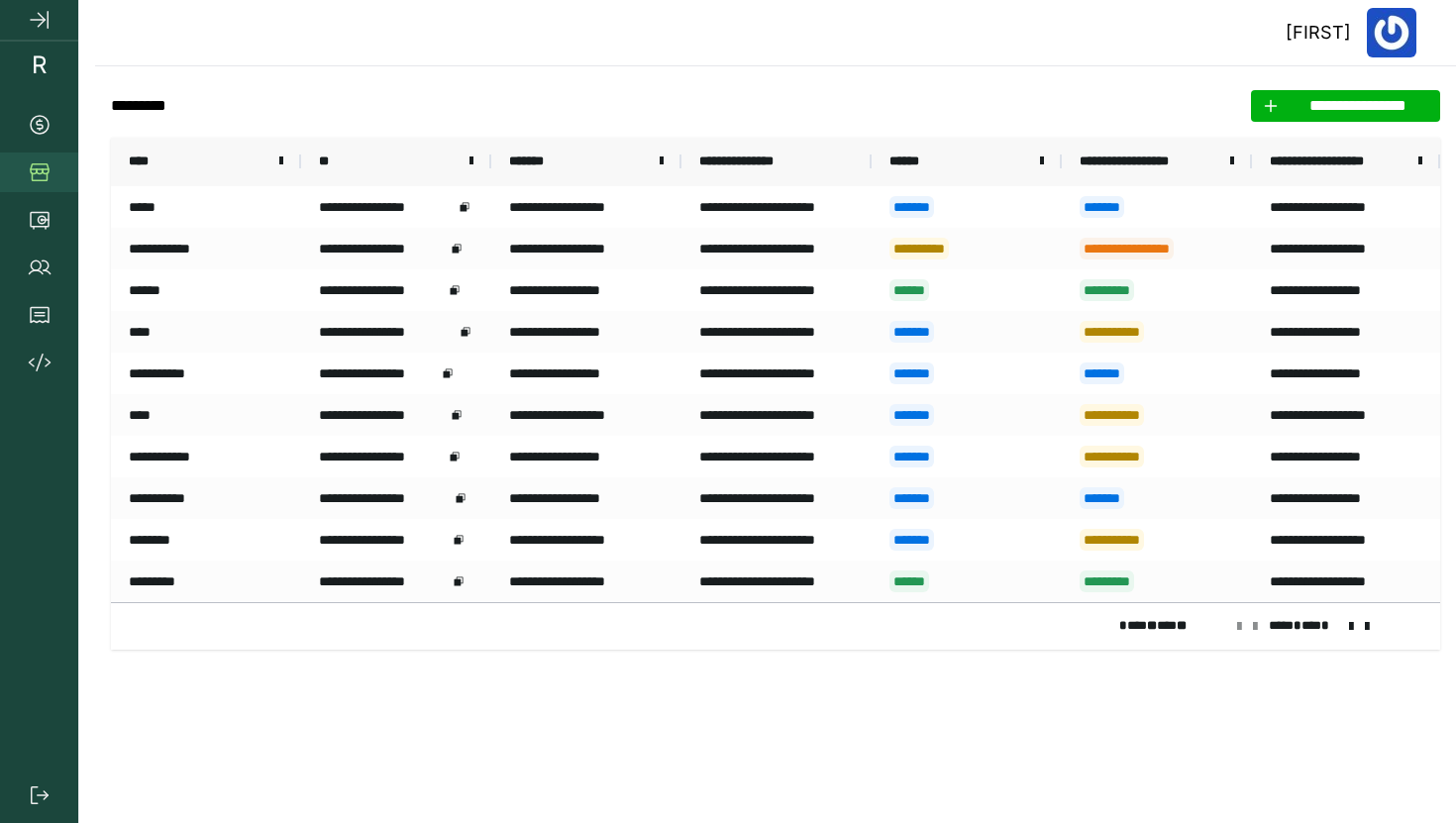click 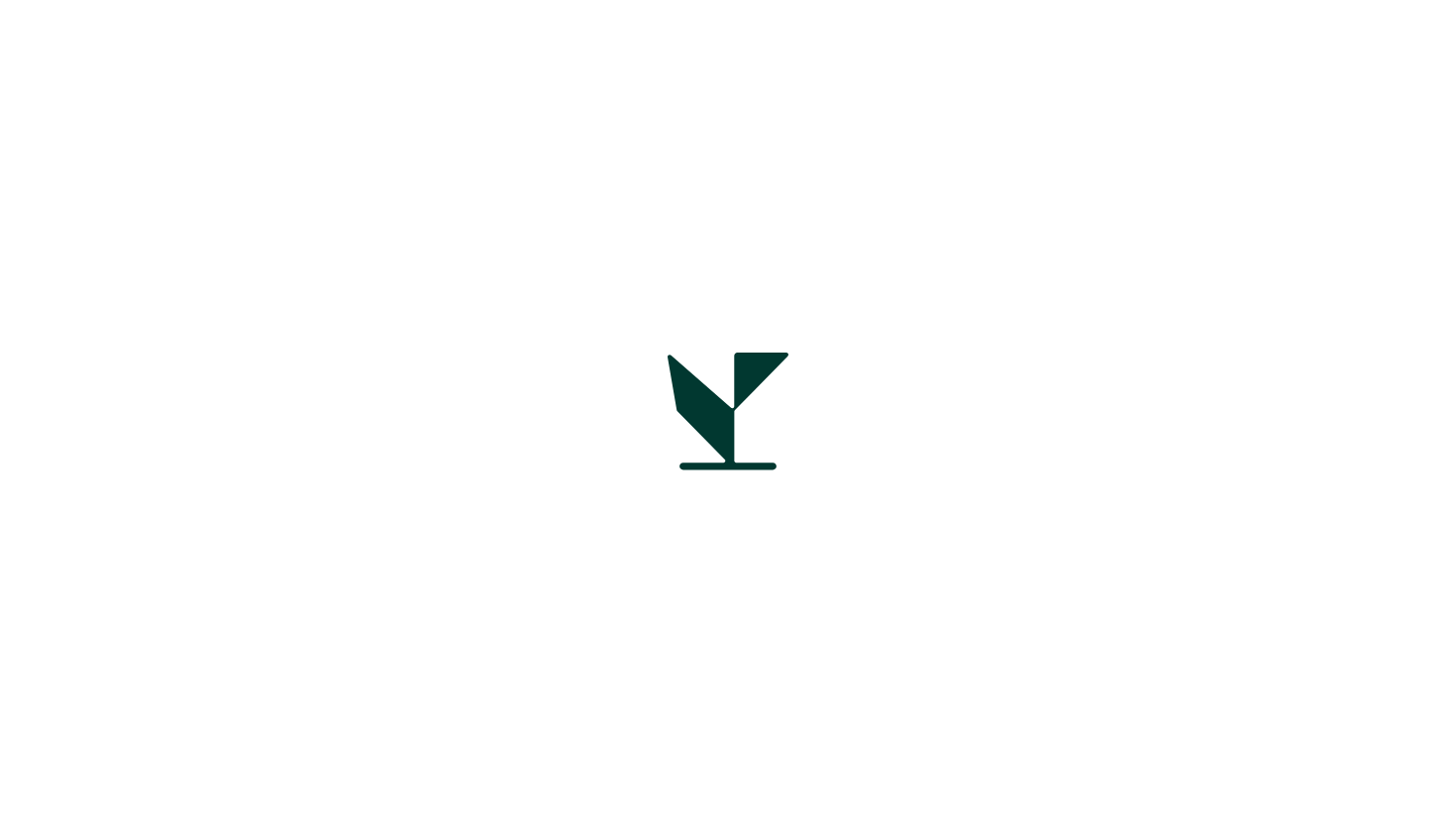 scroll, scrollTop: 0, scrollLeft: 0, axis: both 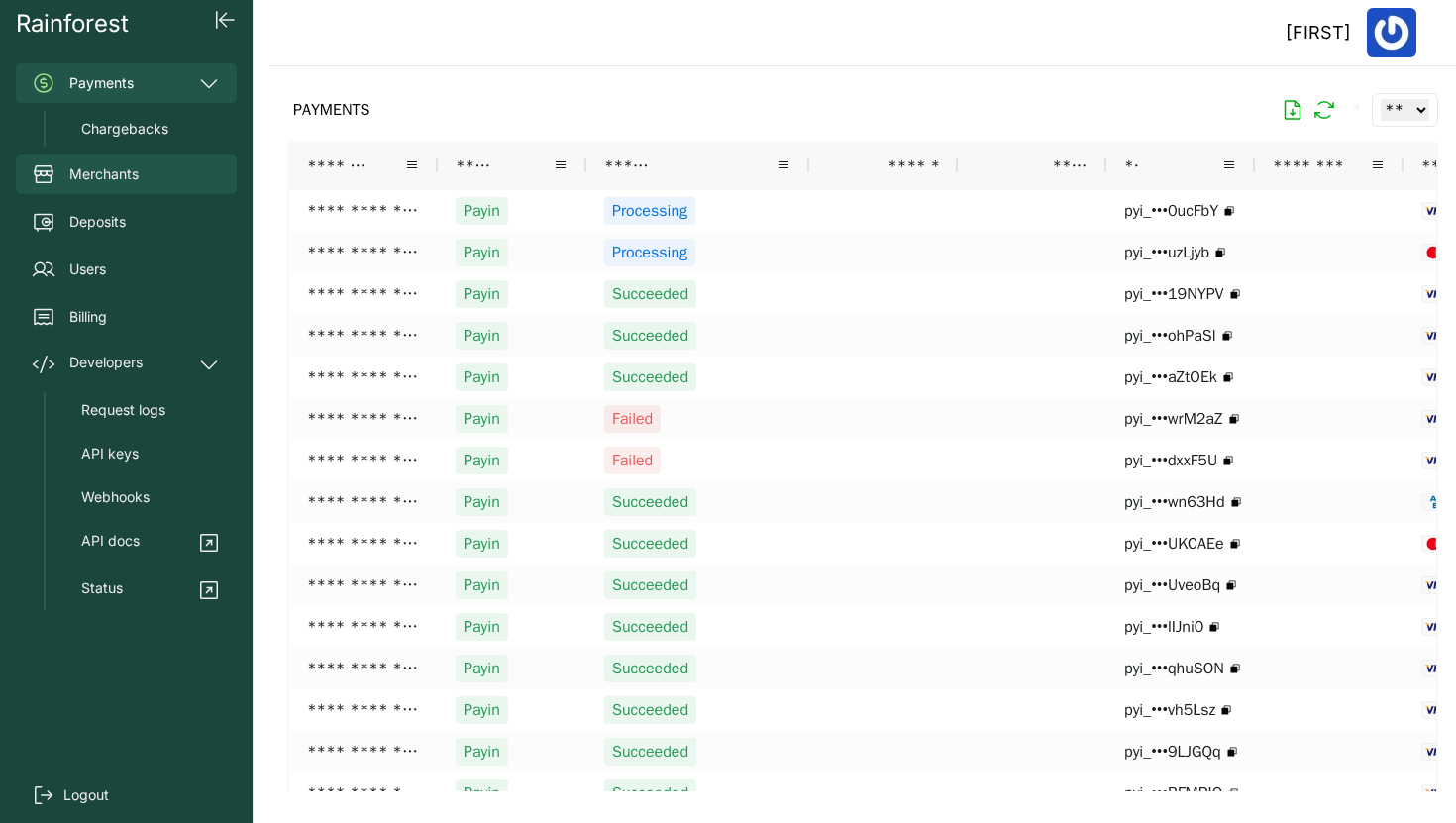 click on "Merchants" at bounding box center [104, 174] 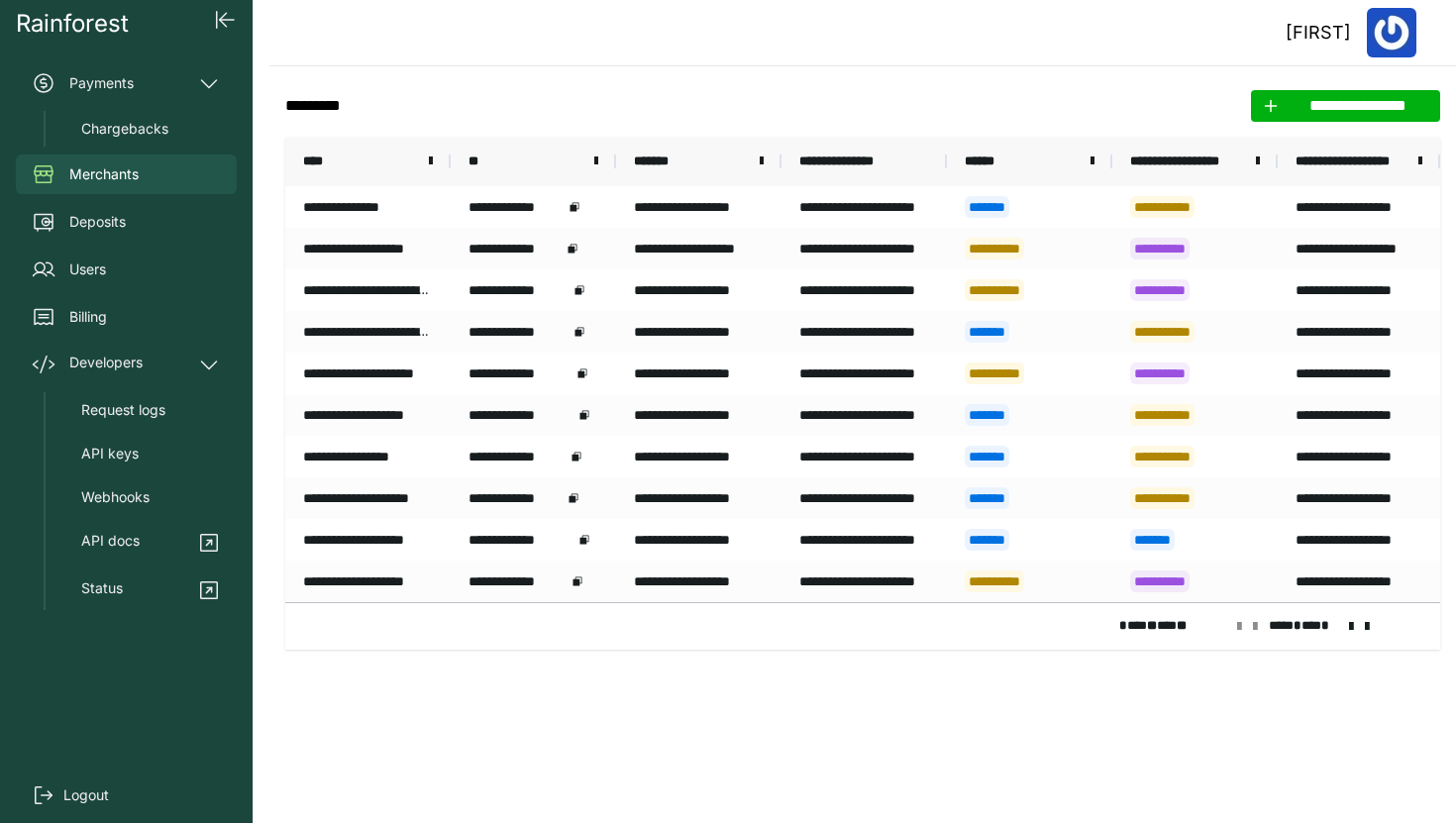 click at bounding box center [1351, 627] 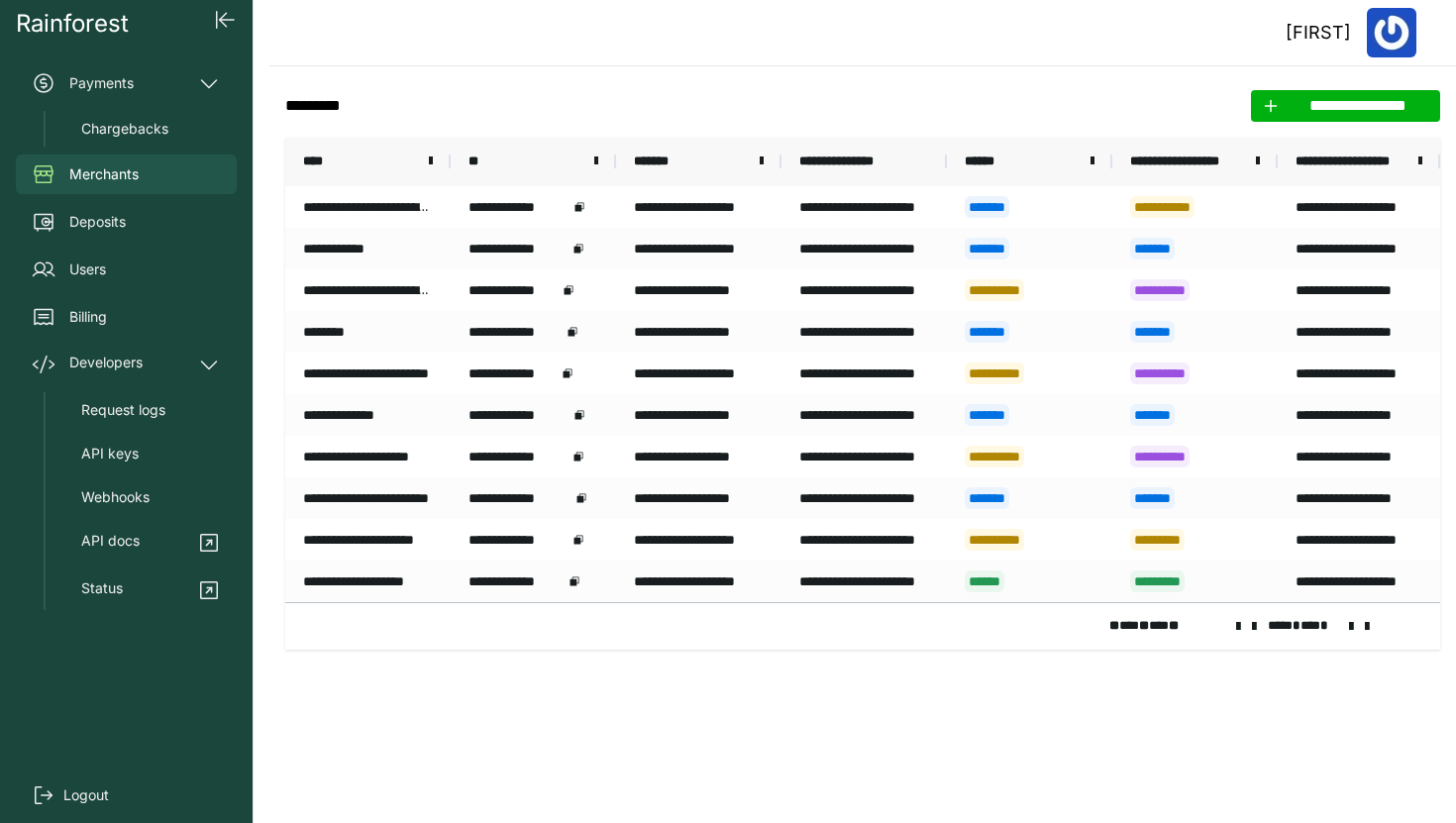 click at bounding box center [1351, 627] 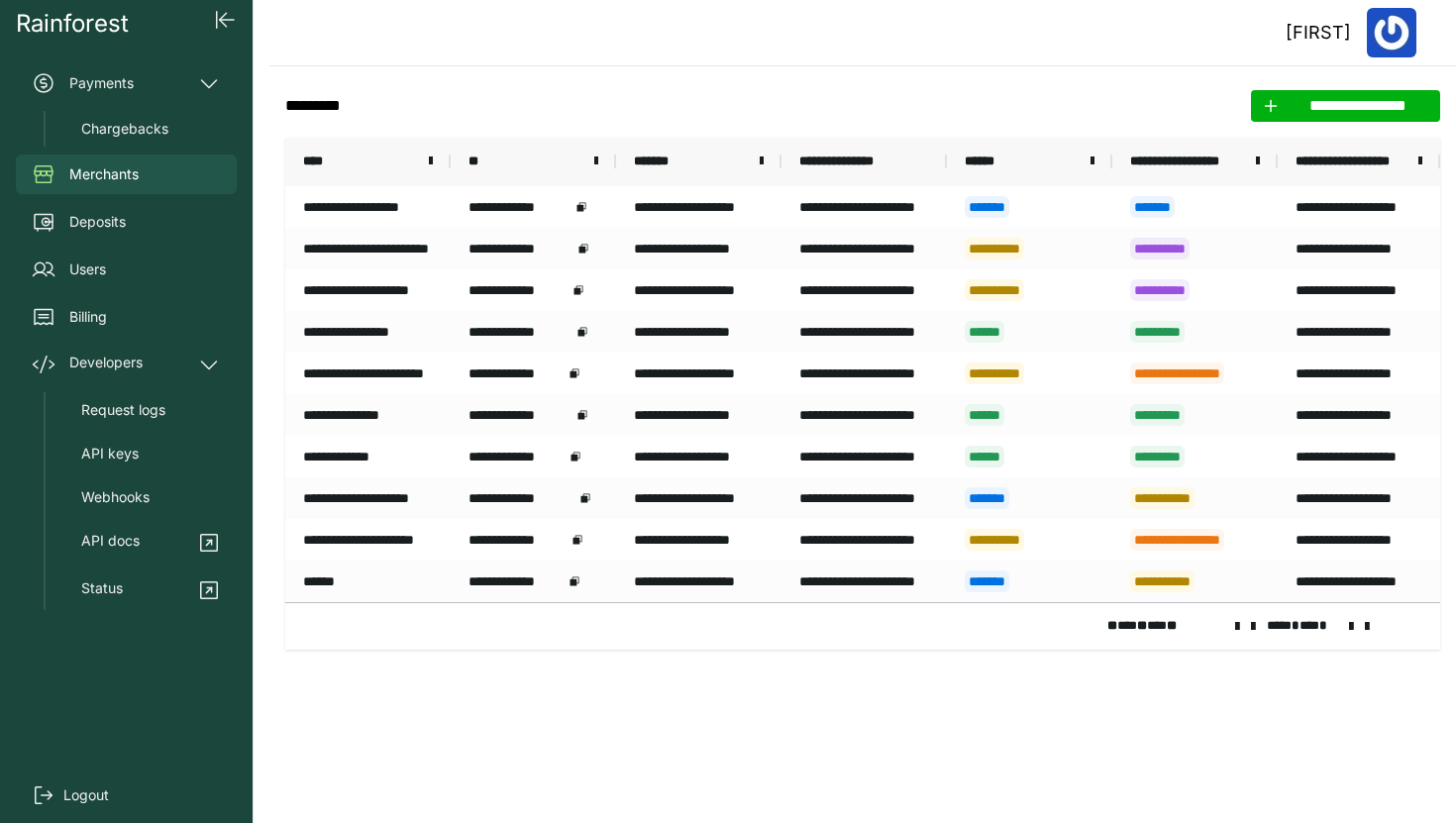 click at bounding box center (1351, 627) 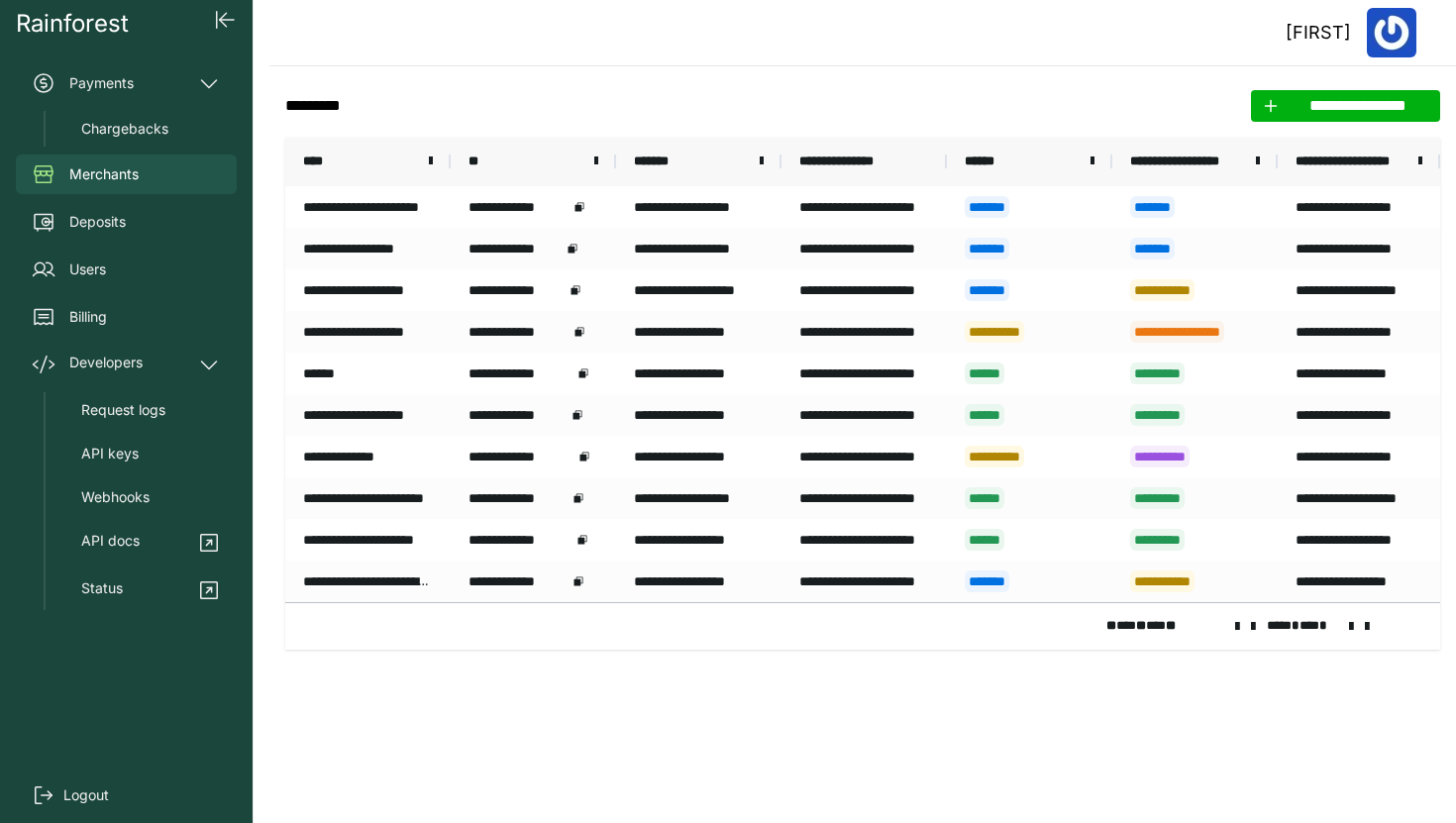 click at bounding box center (1351, 627) 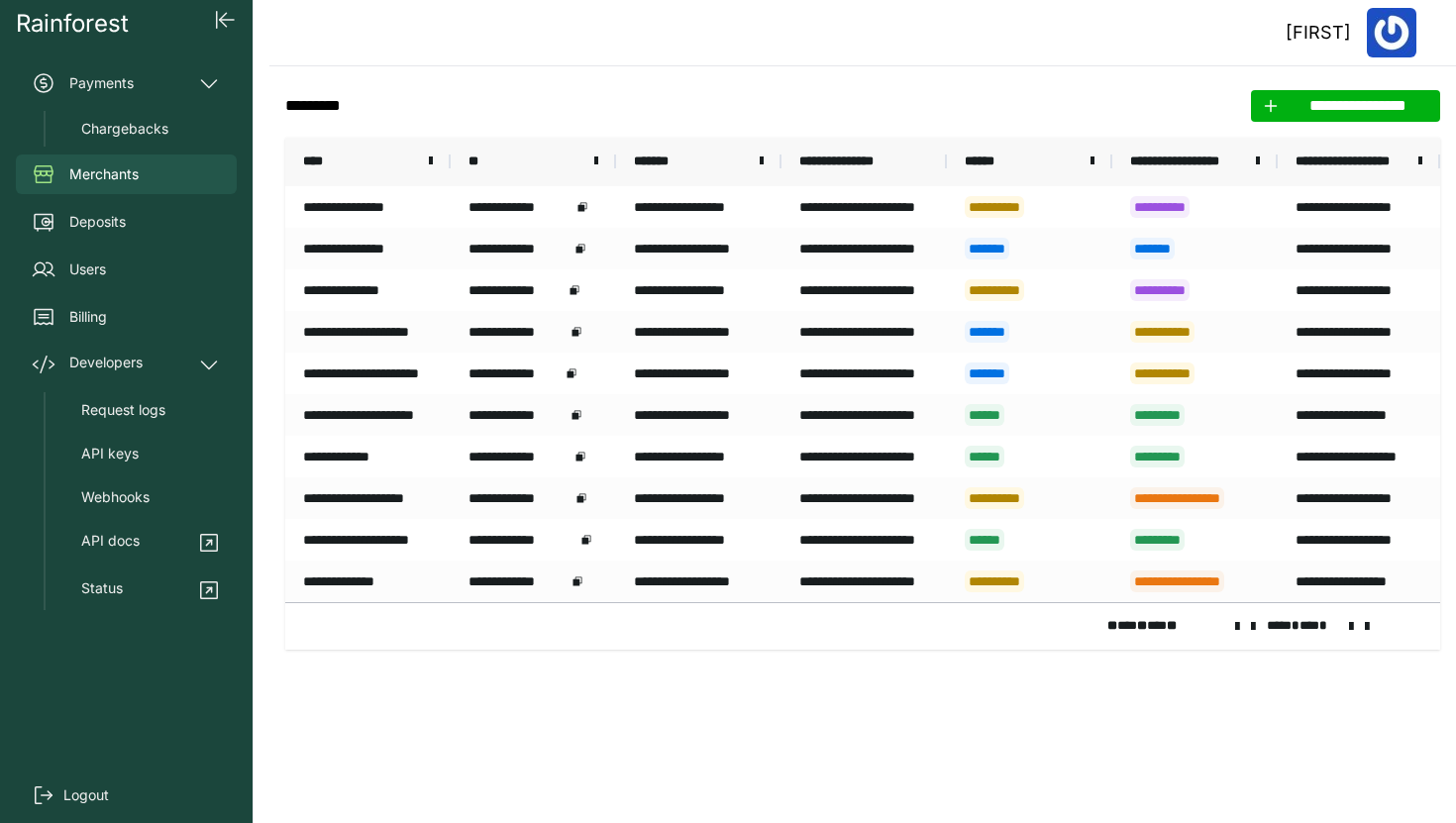 click at bounding box center (1237, 627) 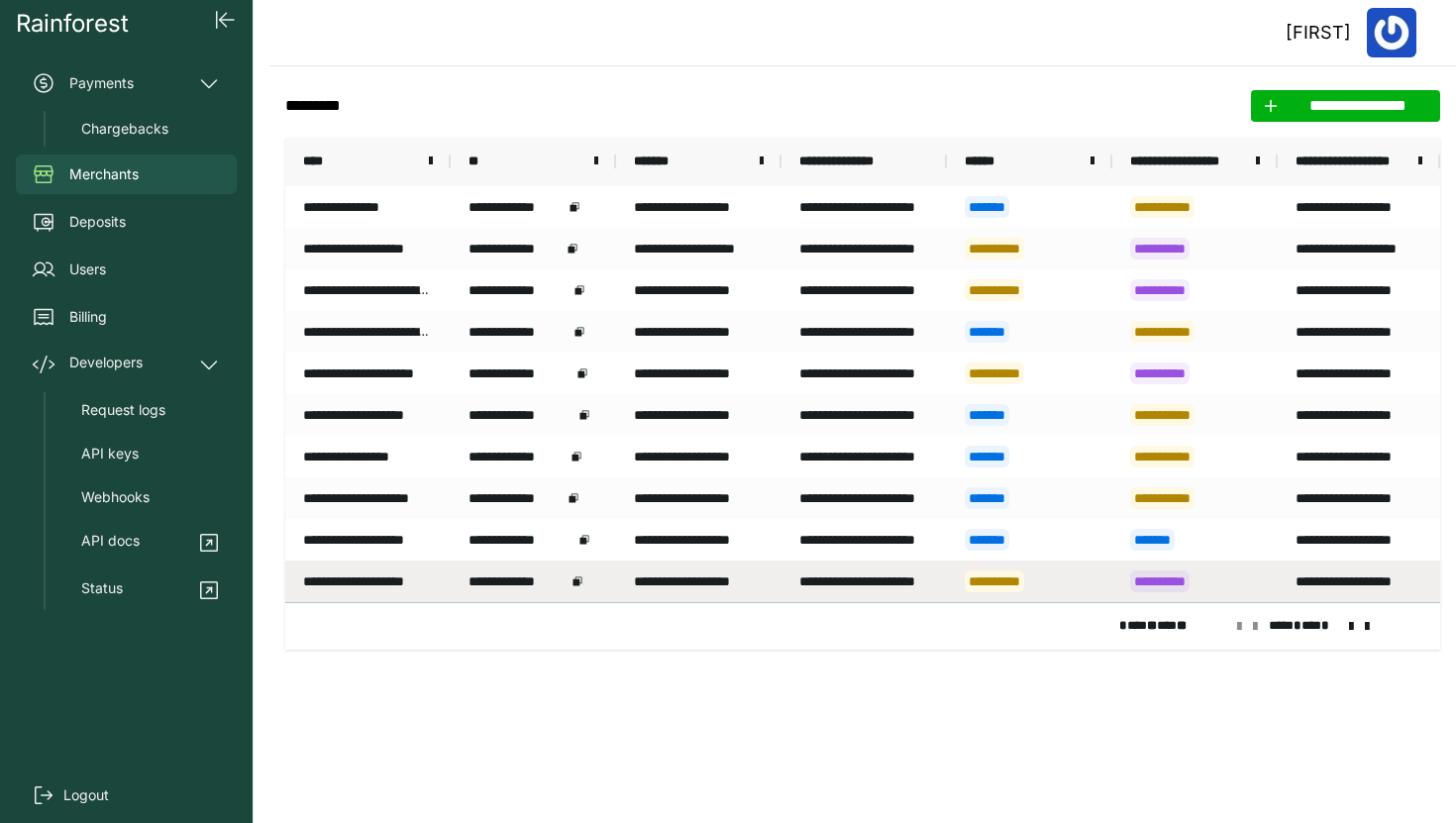 click on "**********" at bounding box center [1029, 581] 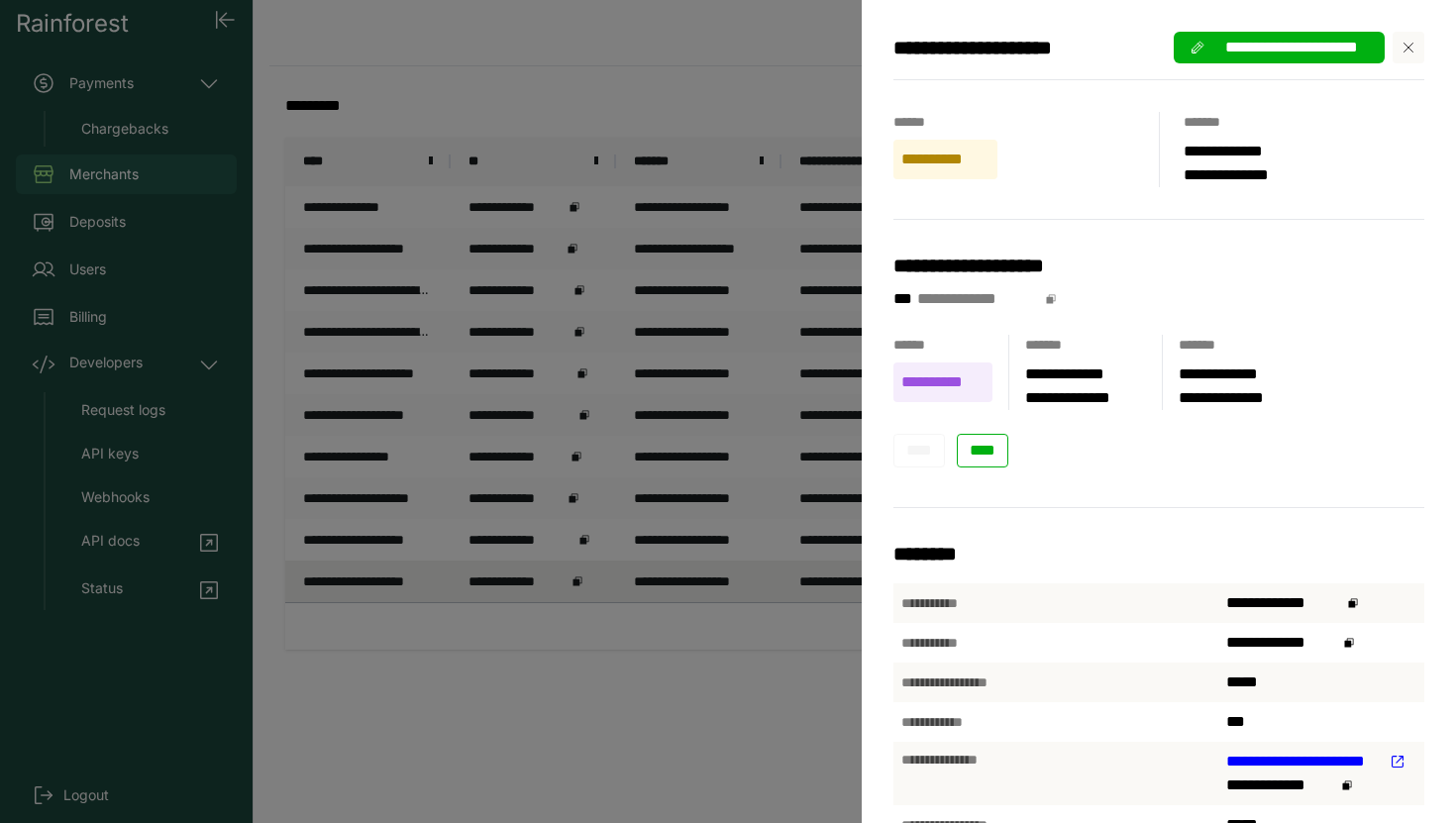 click 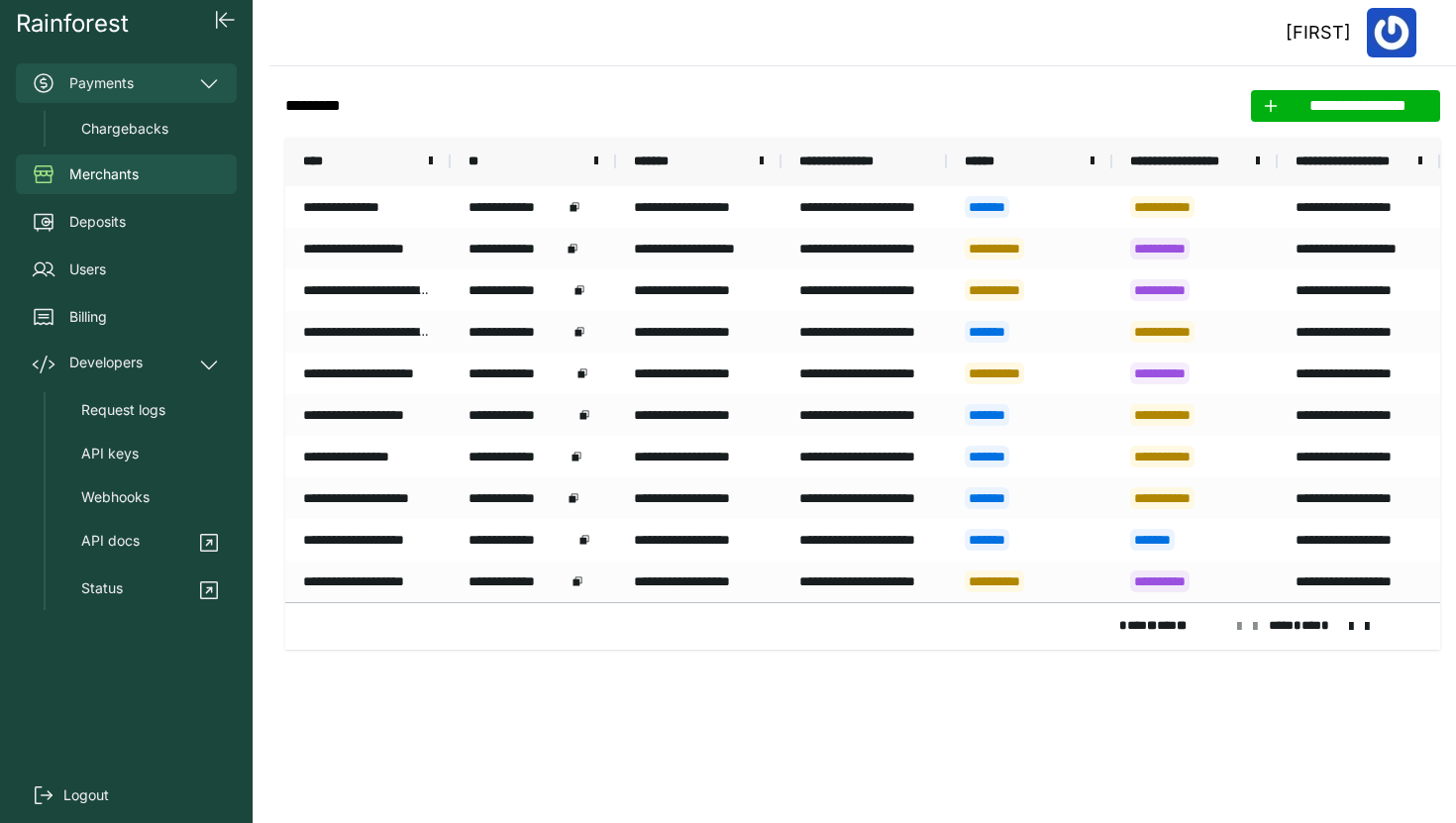 click on "Payments" at bounding box center [126, 83] 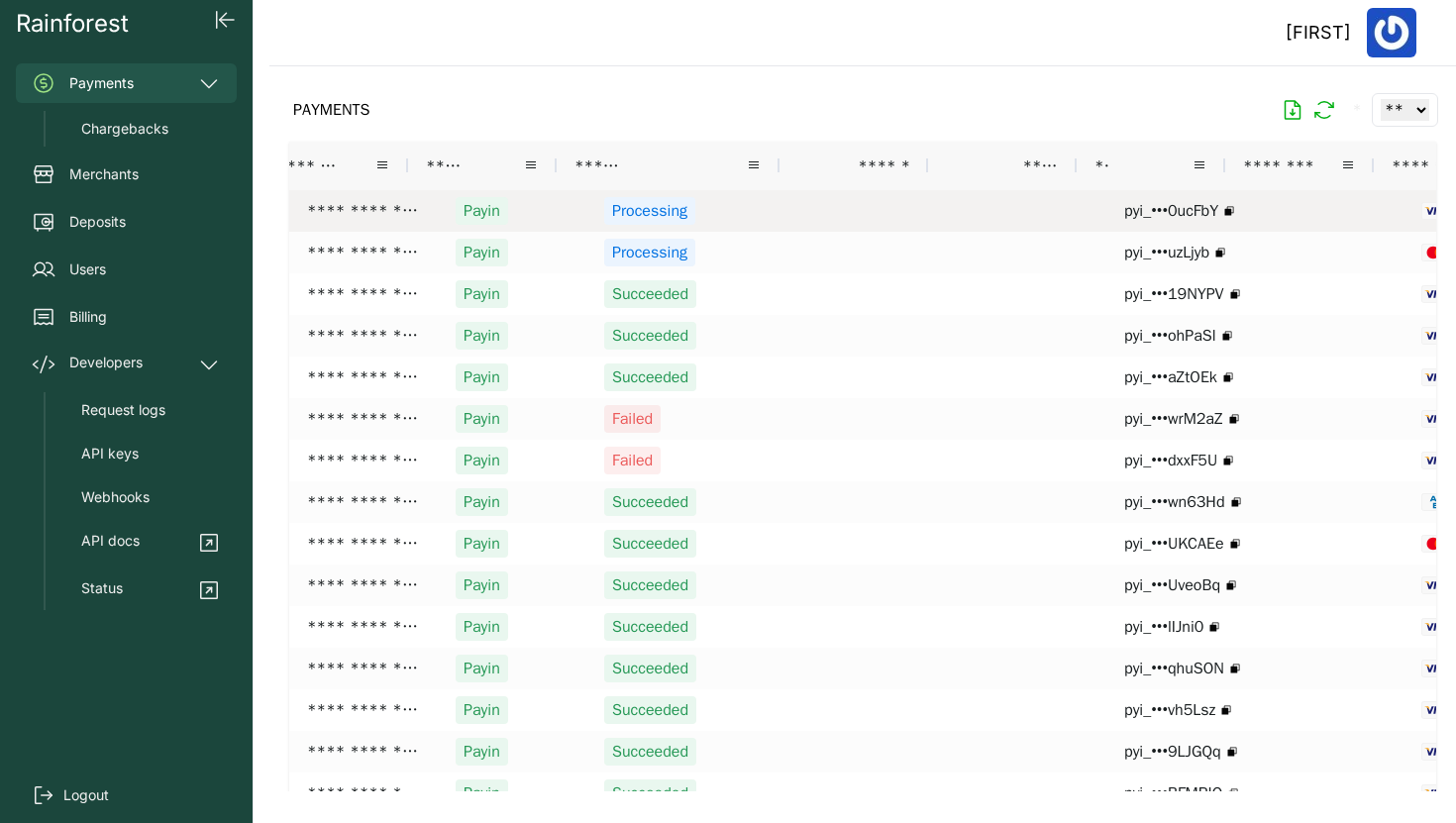 scroll, scrollTop: 0, scrollLeft: 145, axis: horizontal 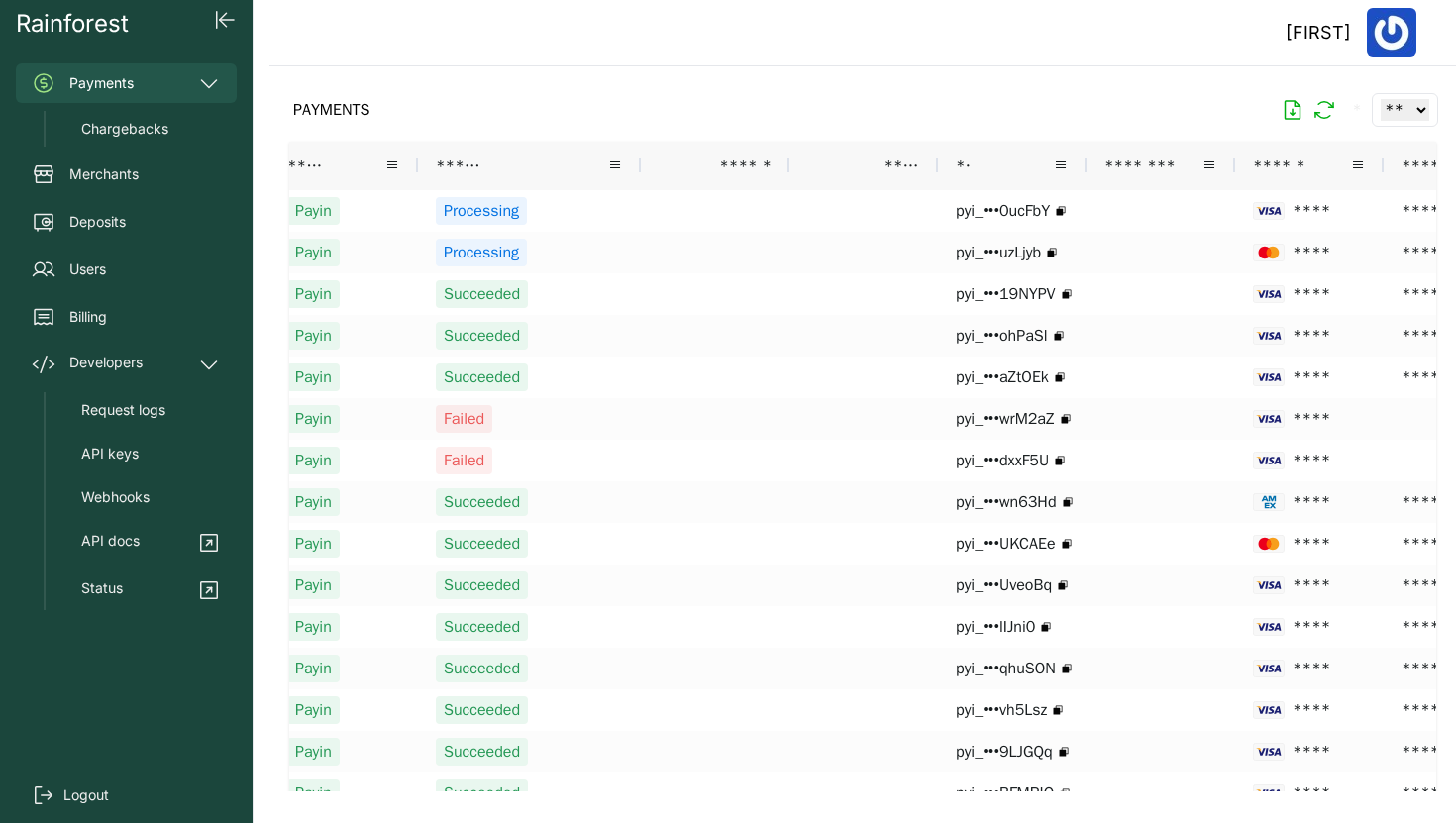 click on "********" at bounding box center [1161, 165] 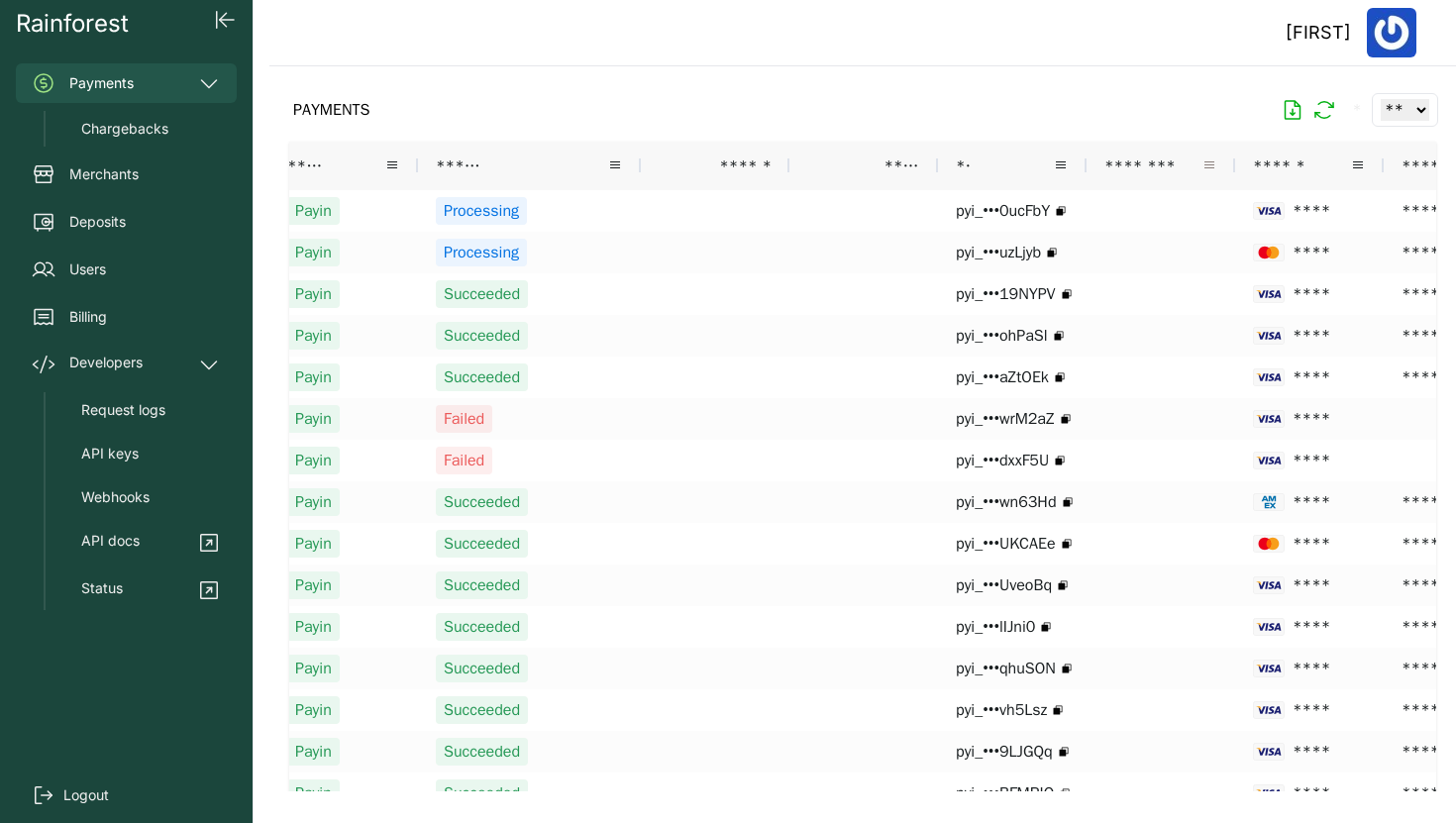 click at bounding box center (1209, 165) 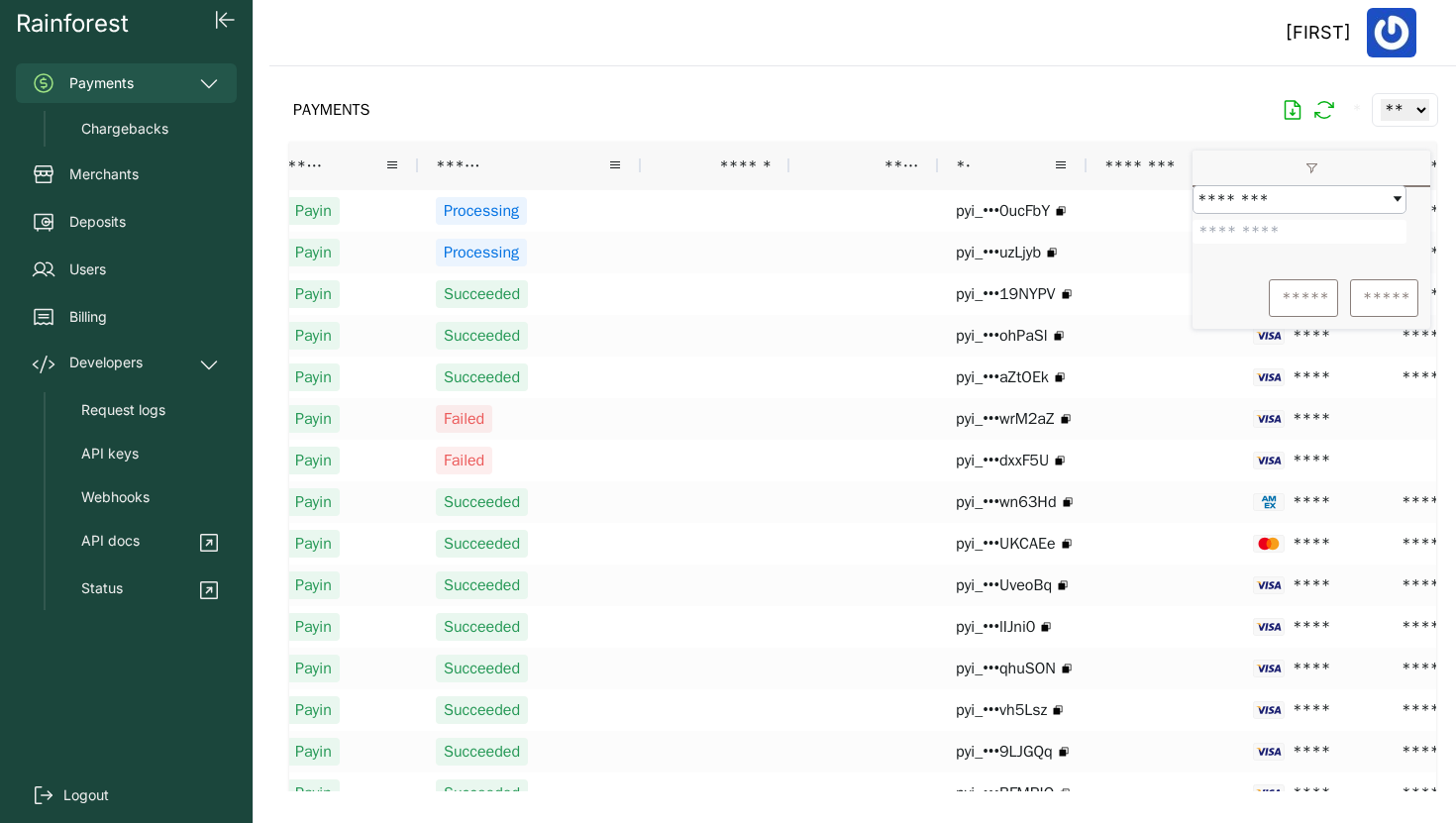 click at bounding box center [1300, 232] 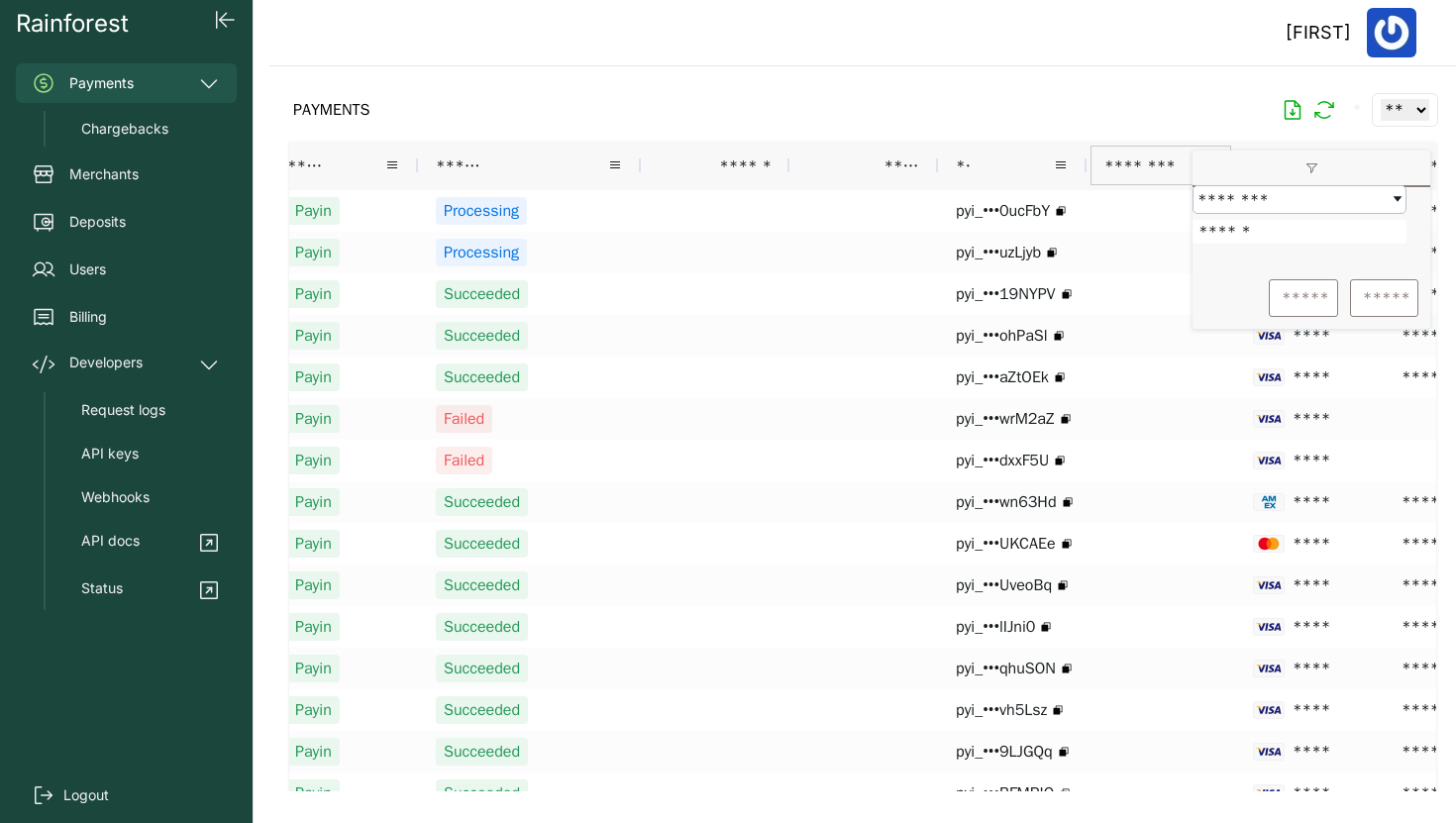 type on "******" 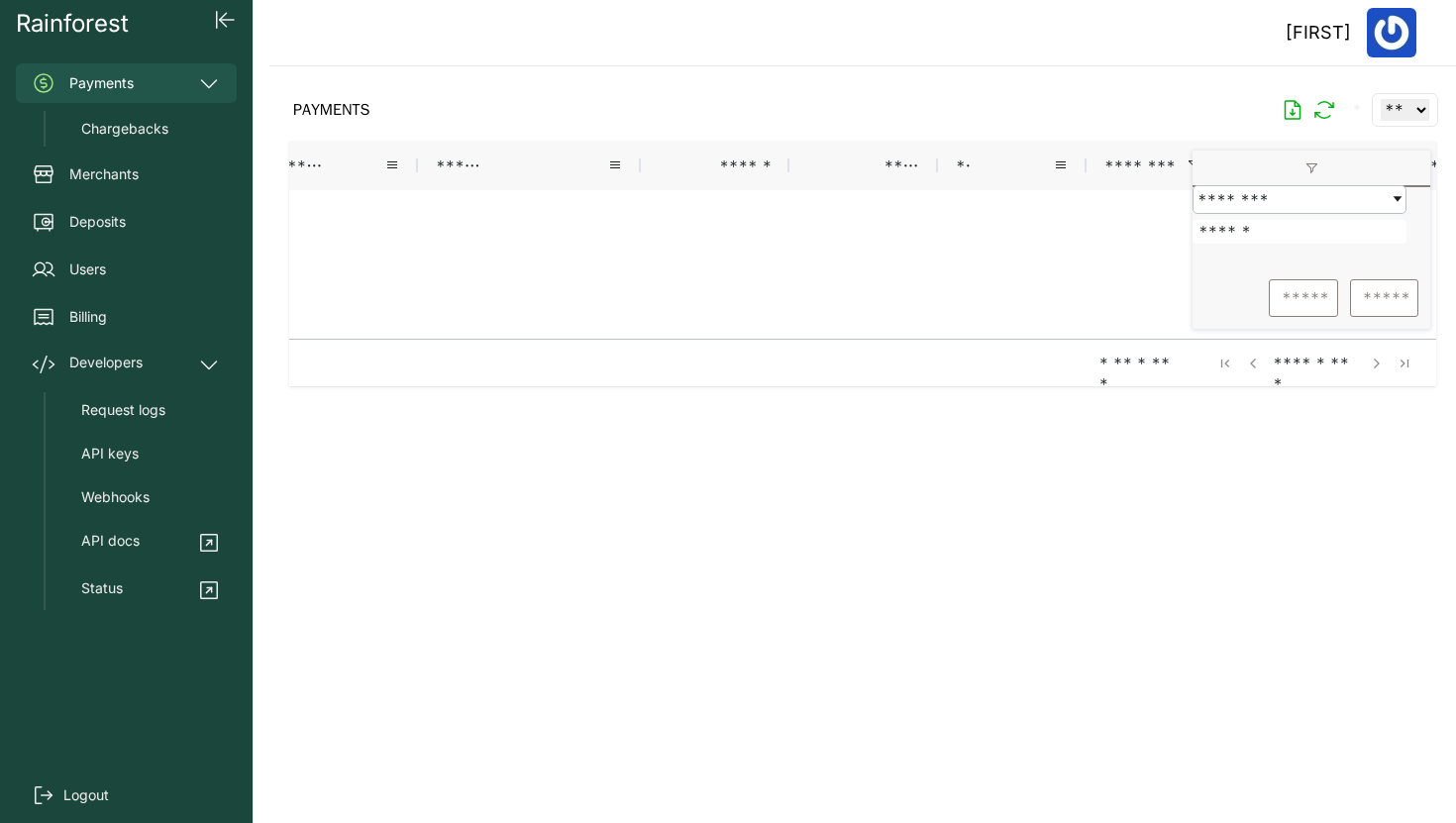 click at bounding box center (988, 264) 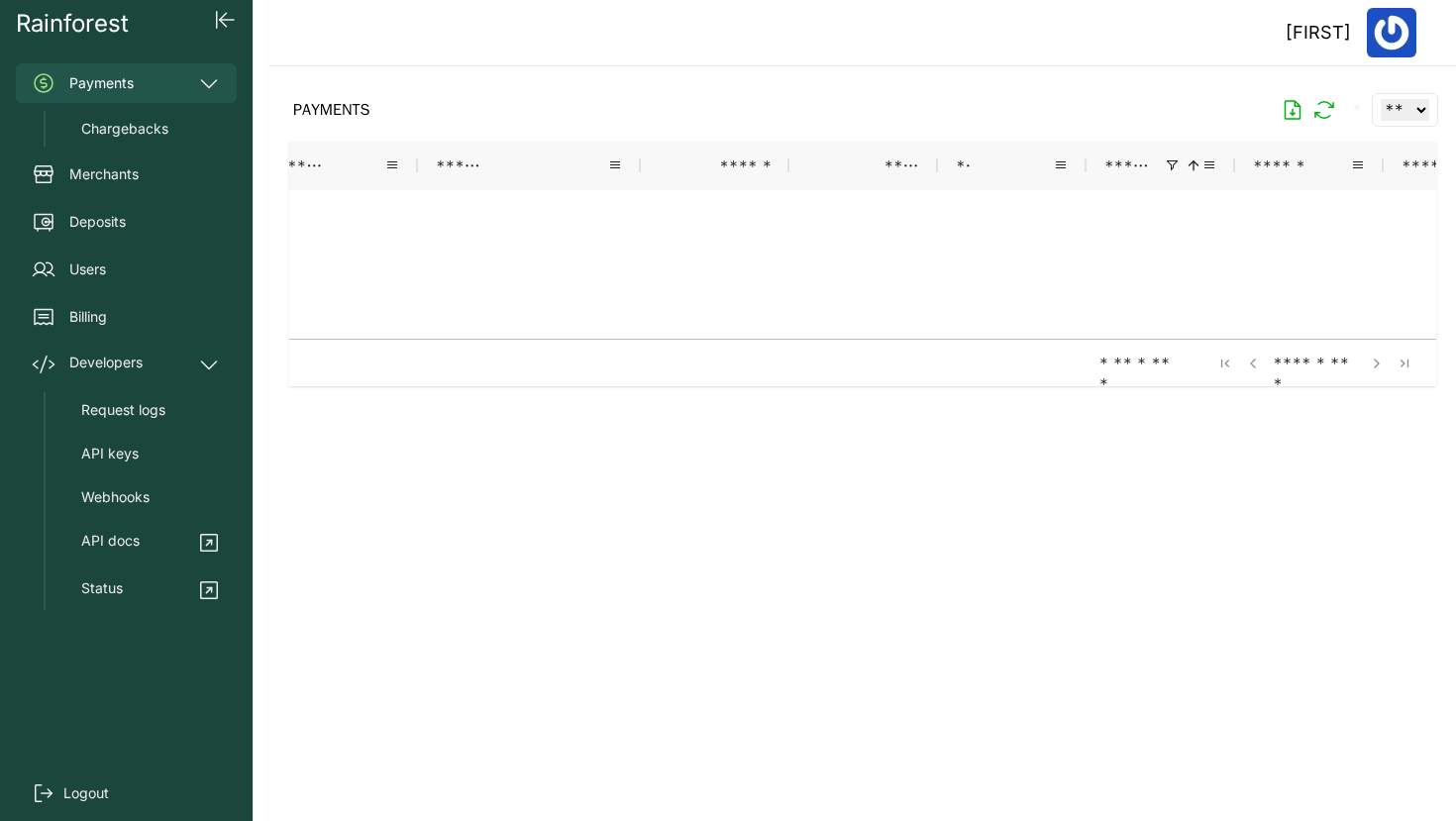 click on "Payments" at bounding box center [126, 83] 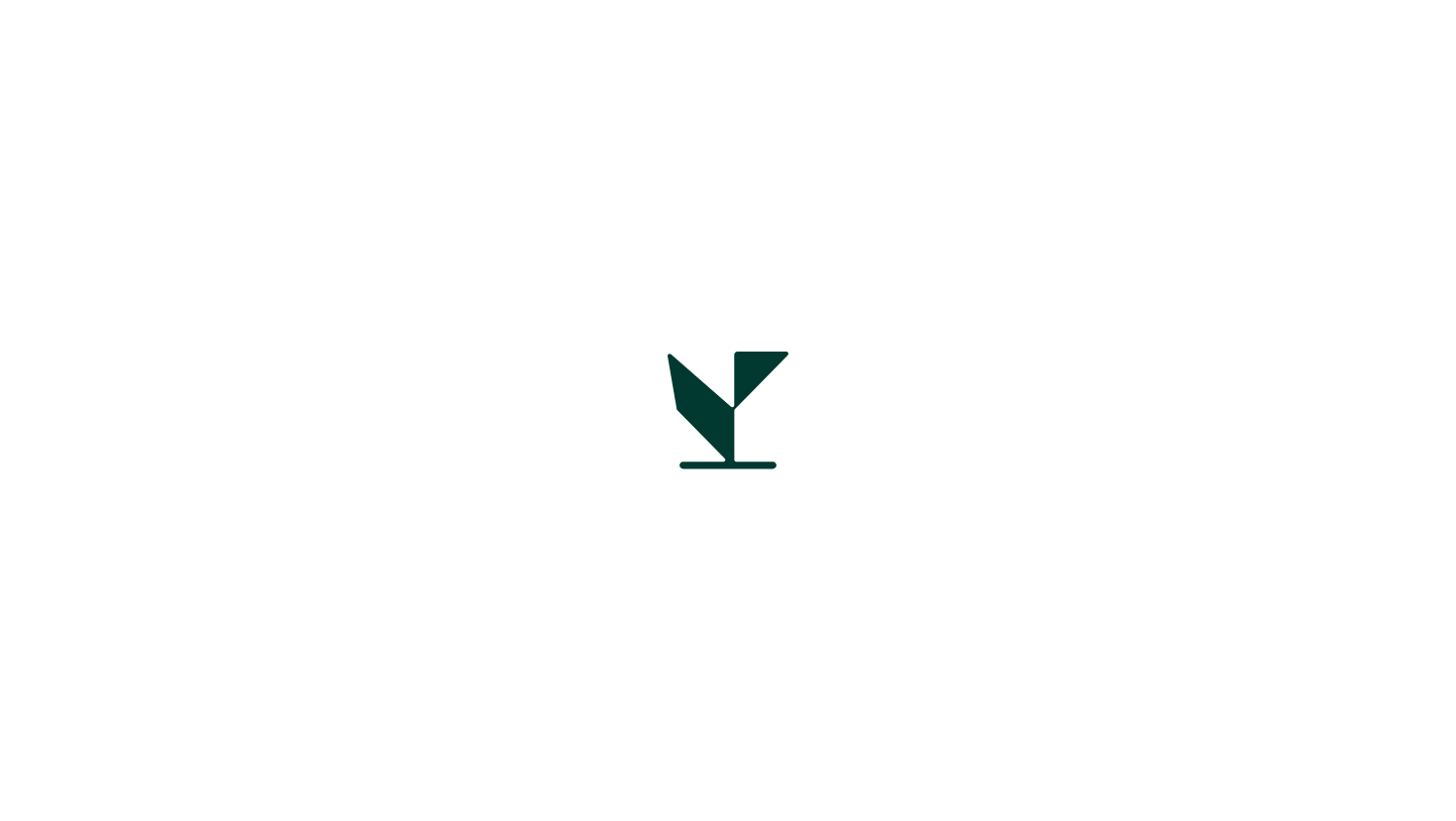 scroll, scrollTop: 0, scrollLeft: 0, axis: both 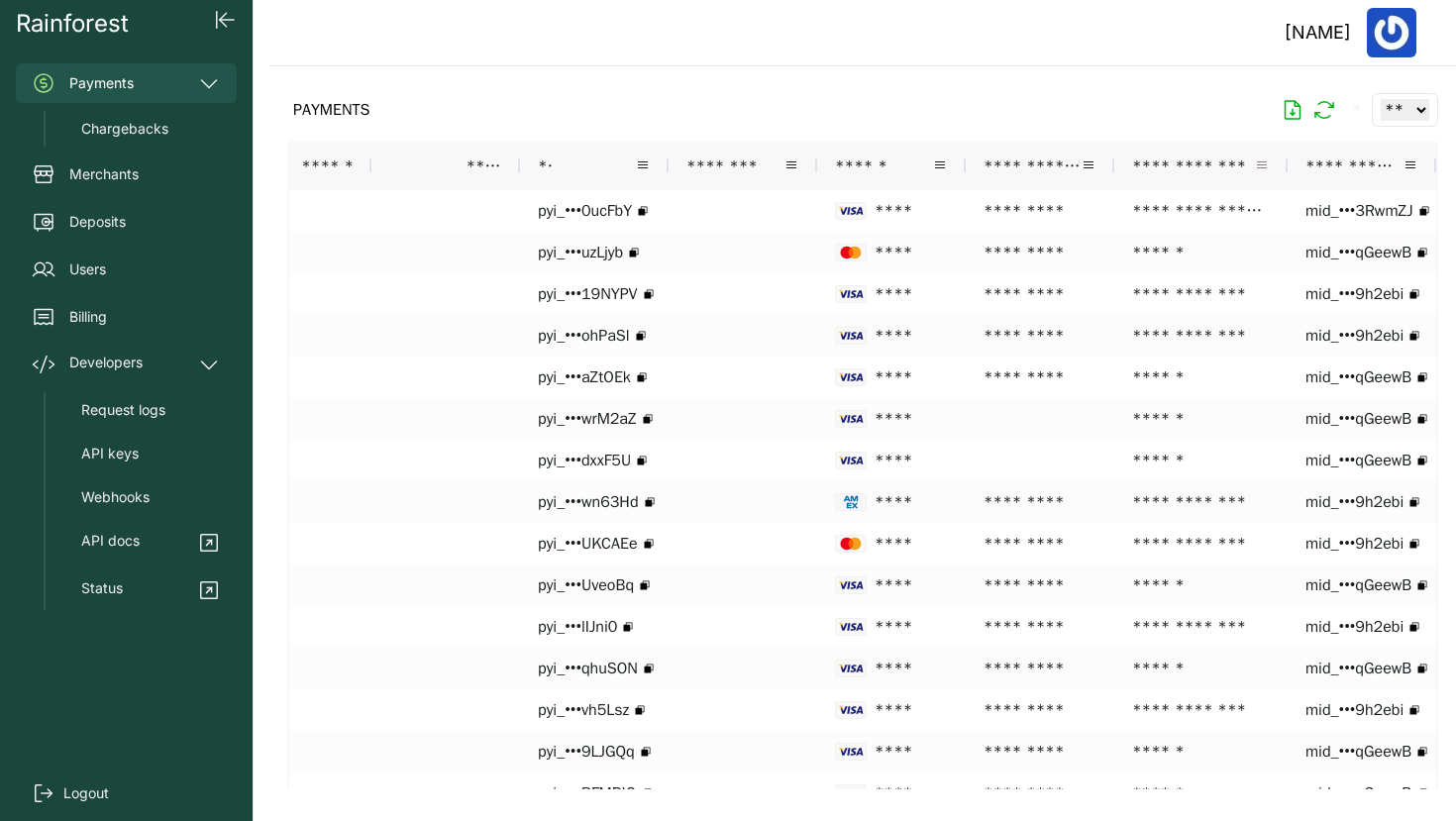 click at bounding box center (1262, 165) 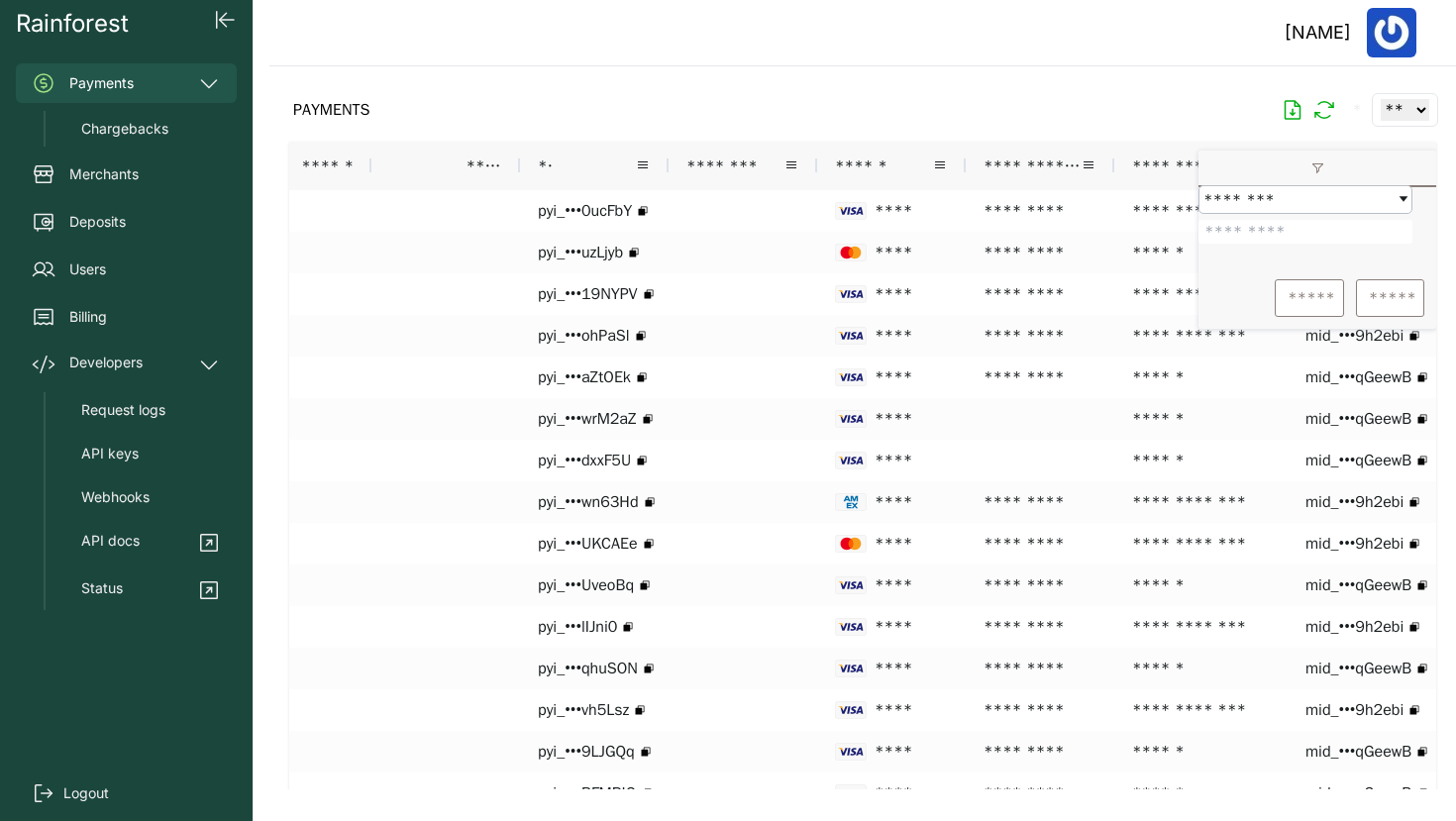 click at bounding box center [1305, 232] 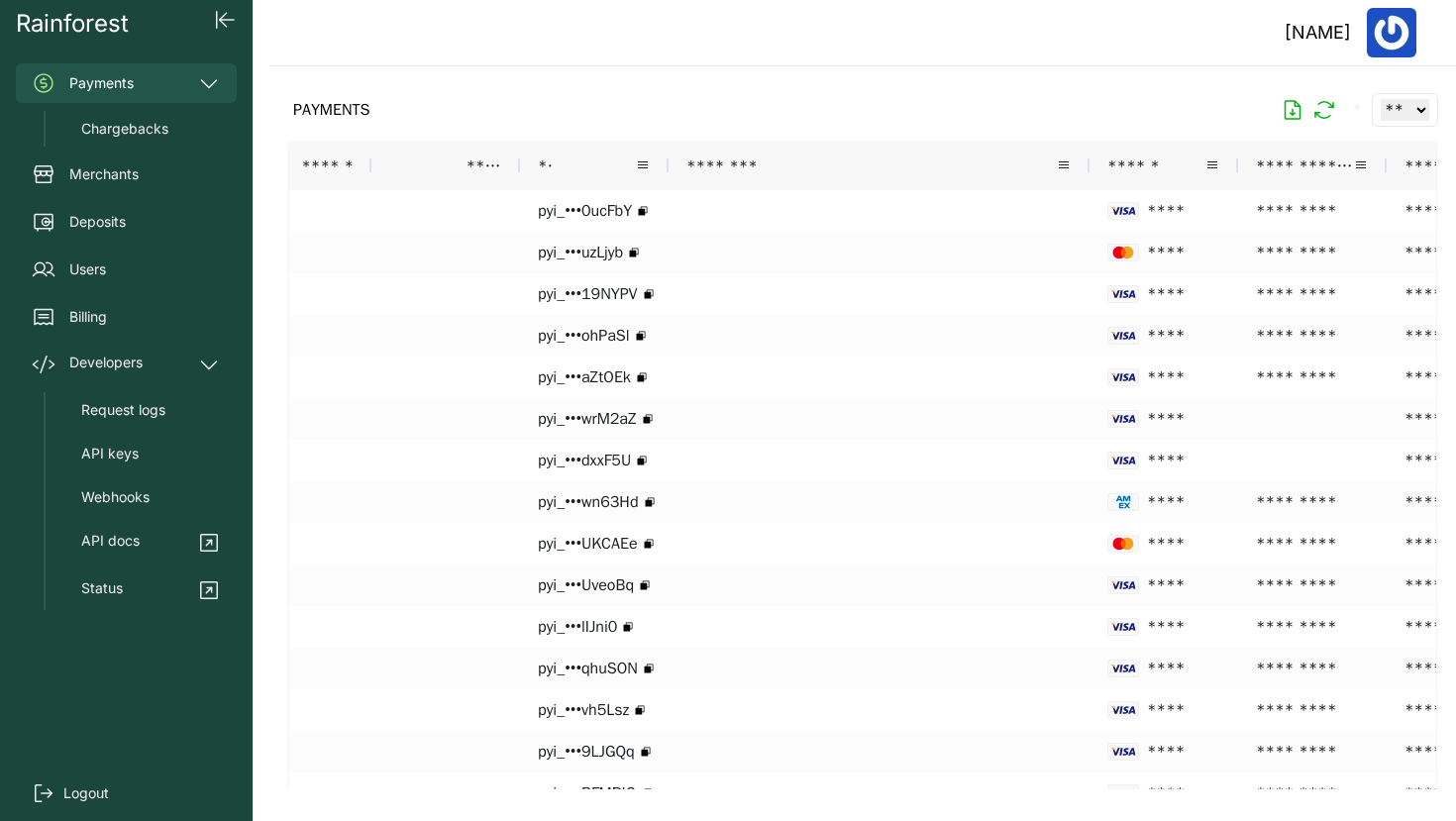 drag, startPoint x: 814, startPoint y: 163, endPoint x: 1087, endPoint y: 163, distance: 273 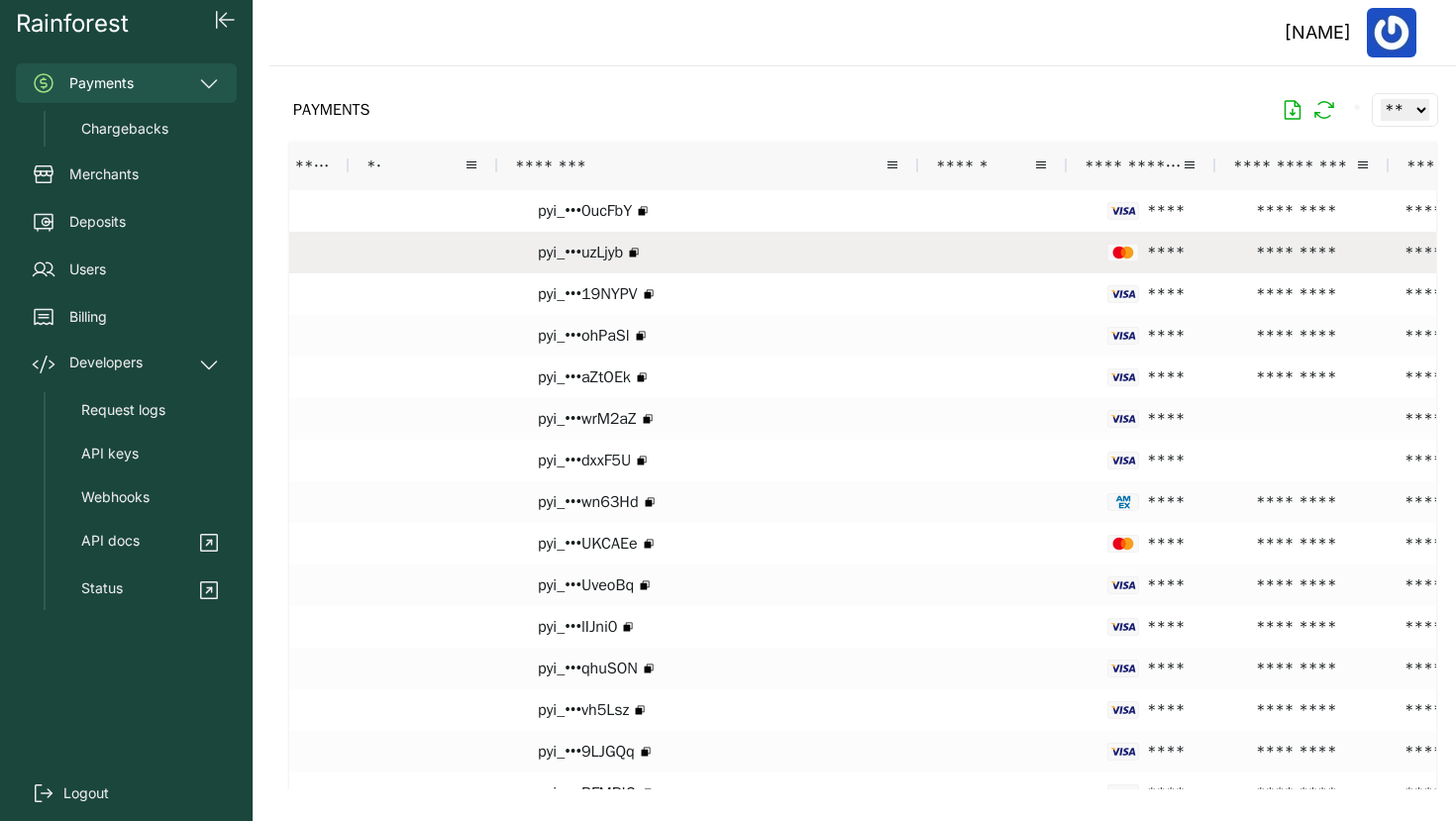 scroll, scrollTop: 0, scrollLeft: 859, axis: horizontal 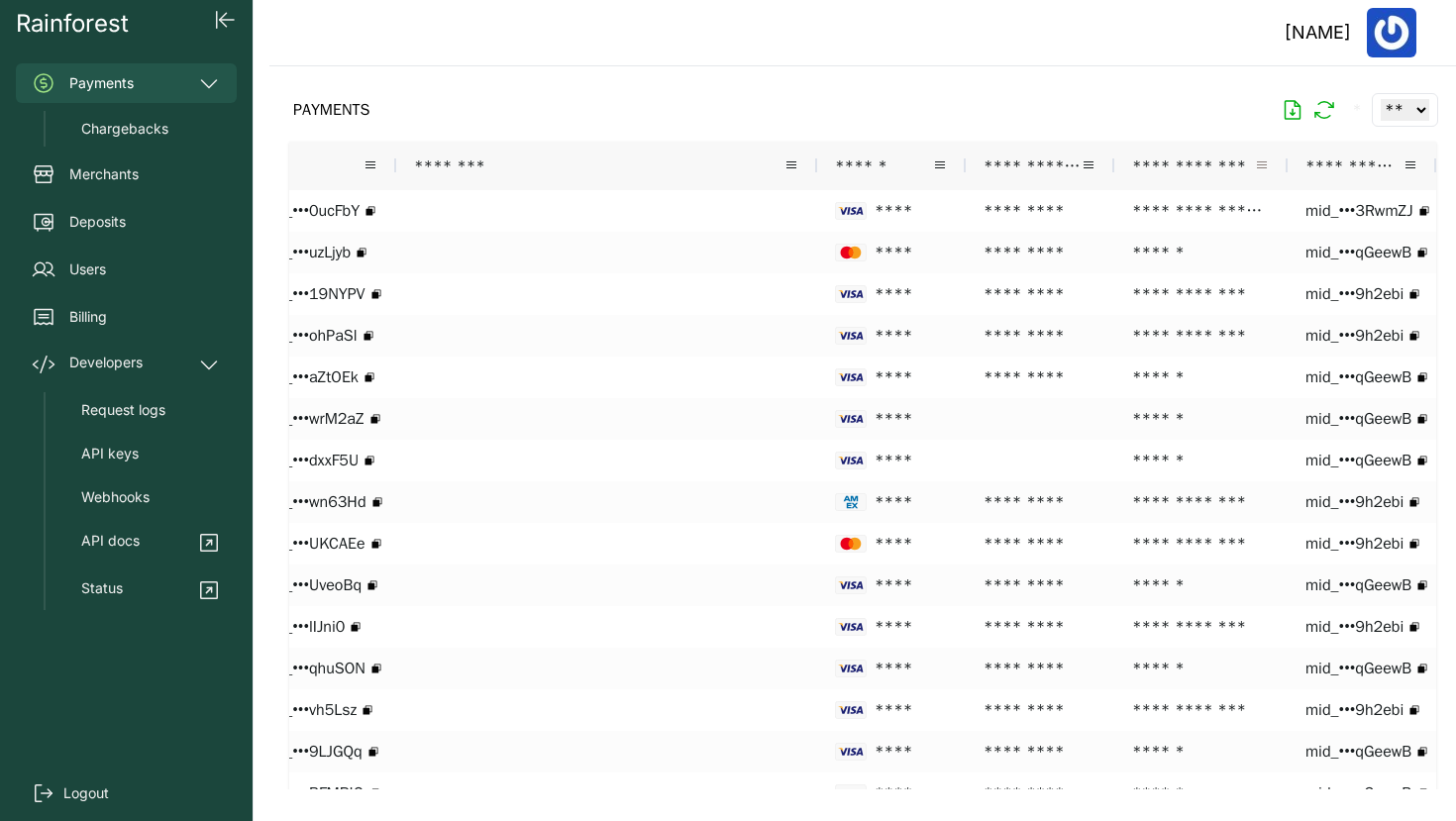 click at bounding box center (1262, 165) 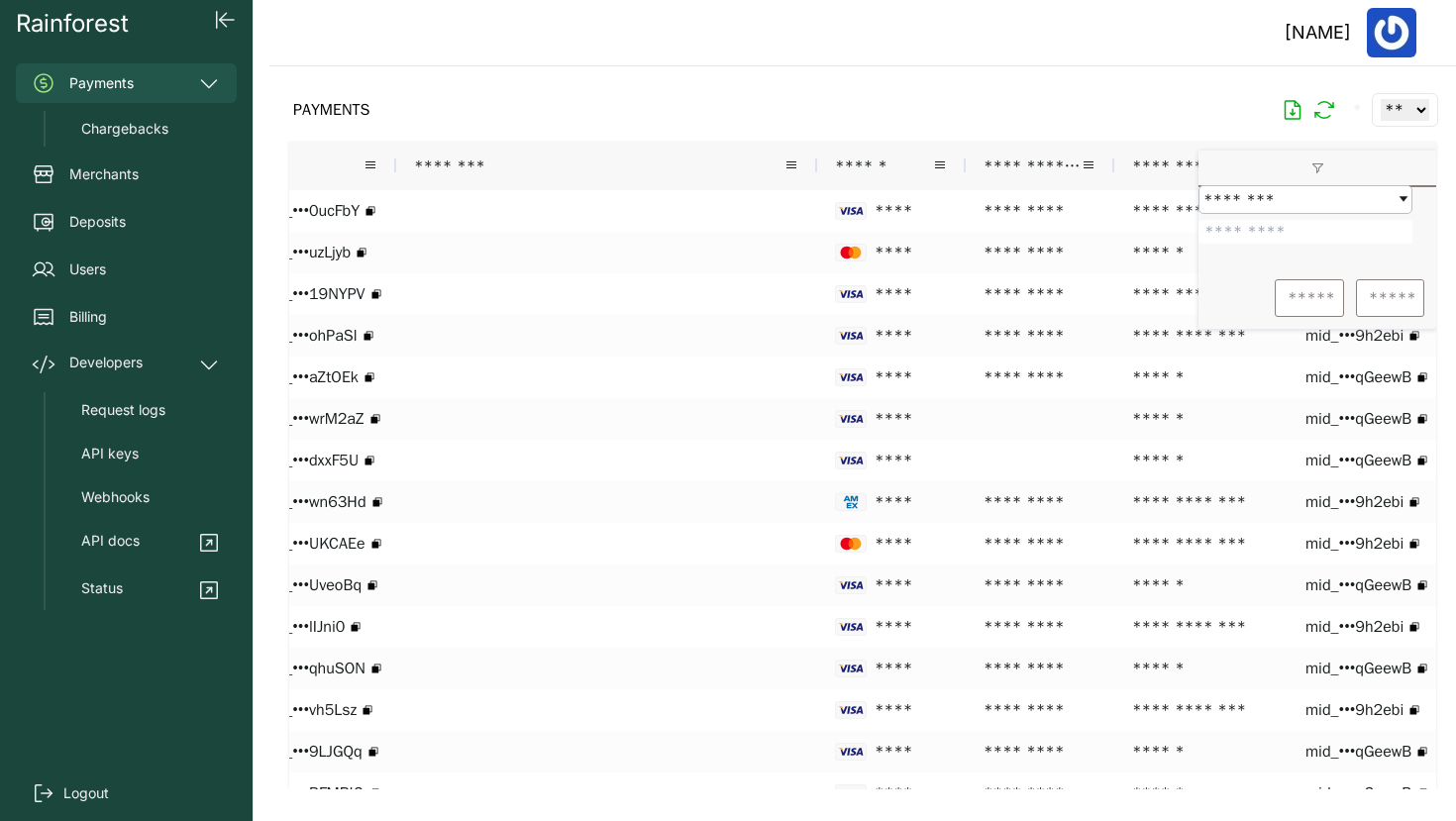 click at bounding box center [1305, 232] 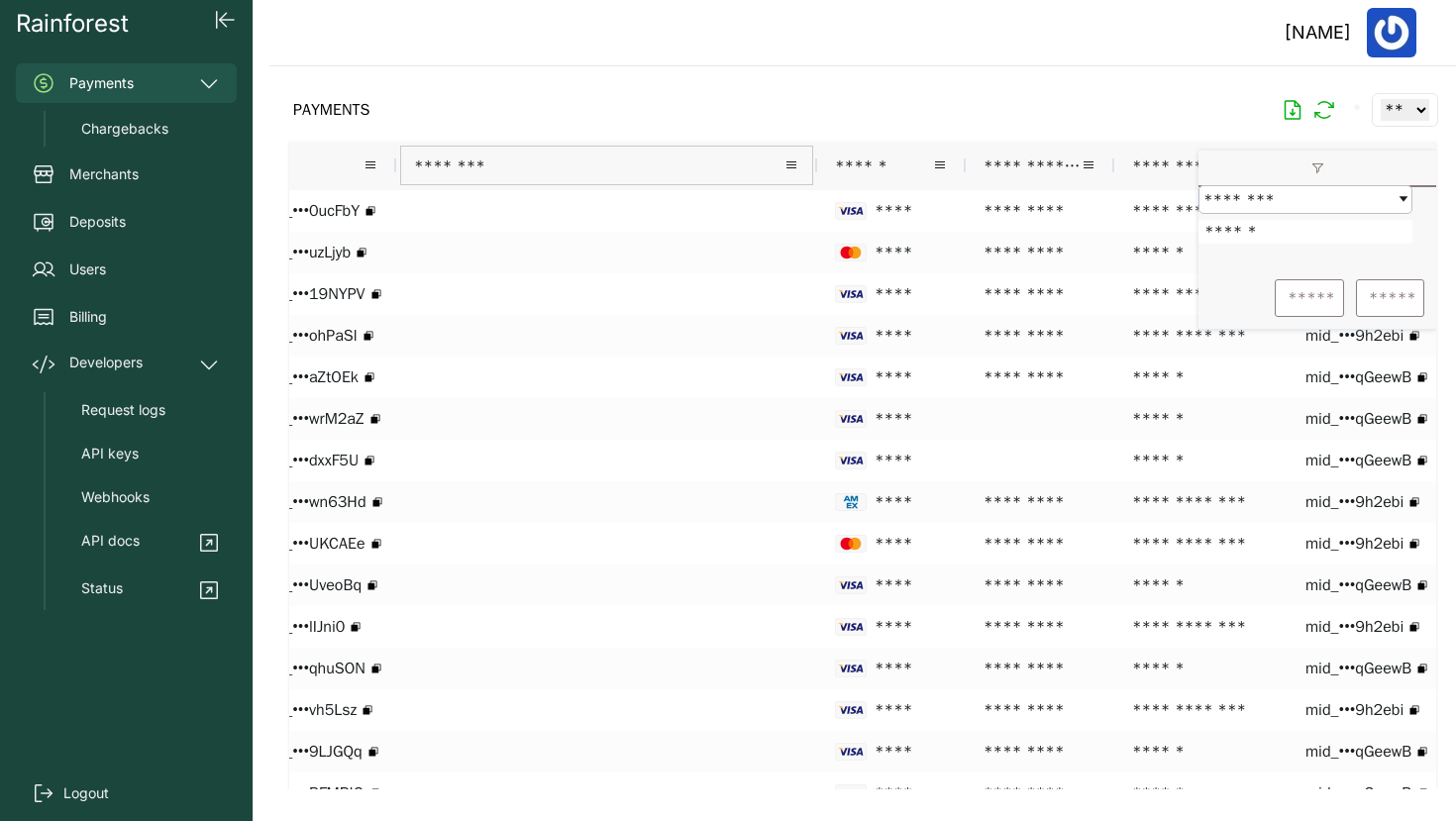 type on "******" 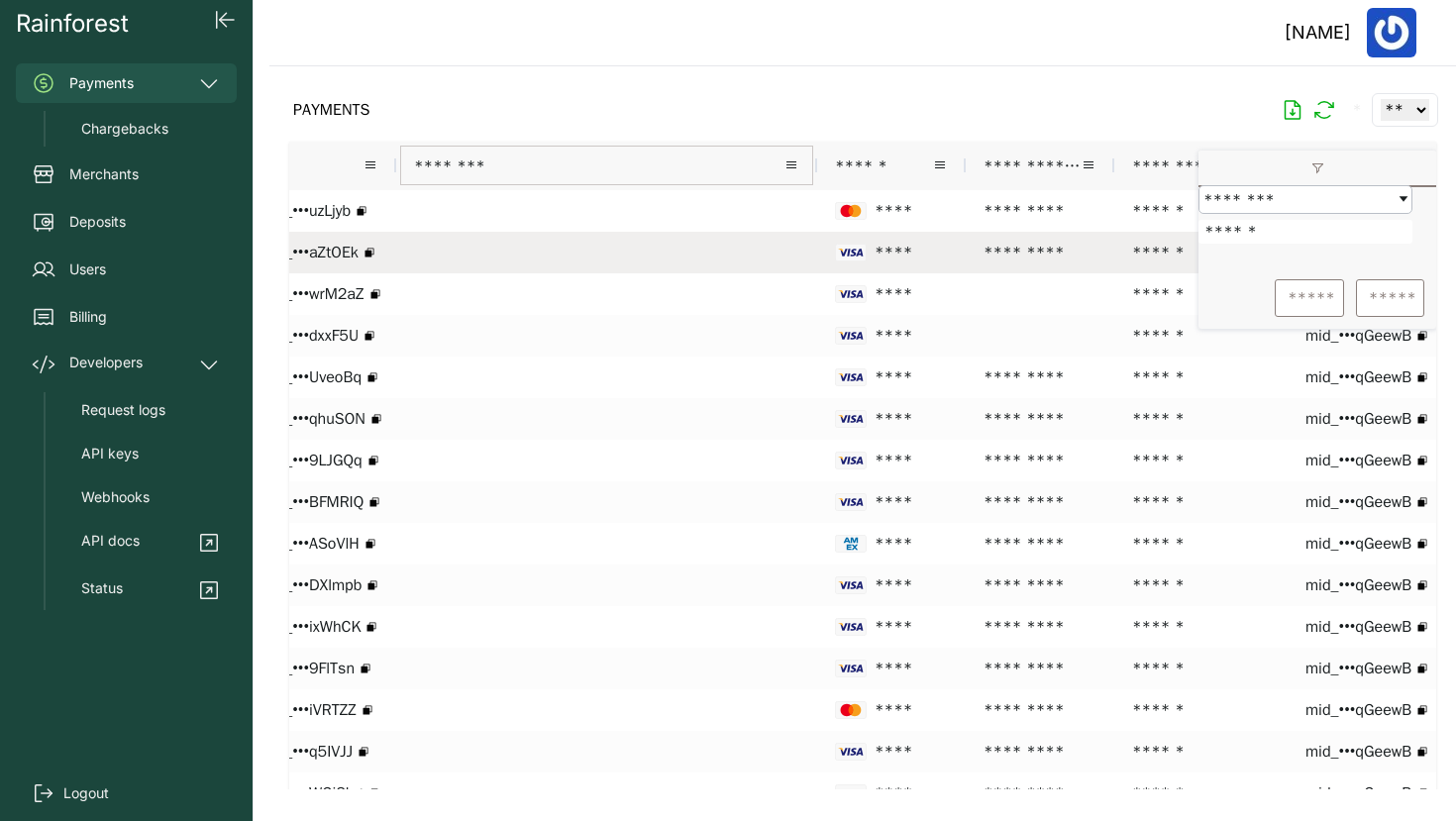 scroll, scrollTop: 0, scrollLeft: 667, axis: horizontal 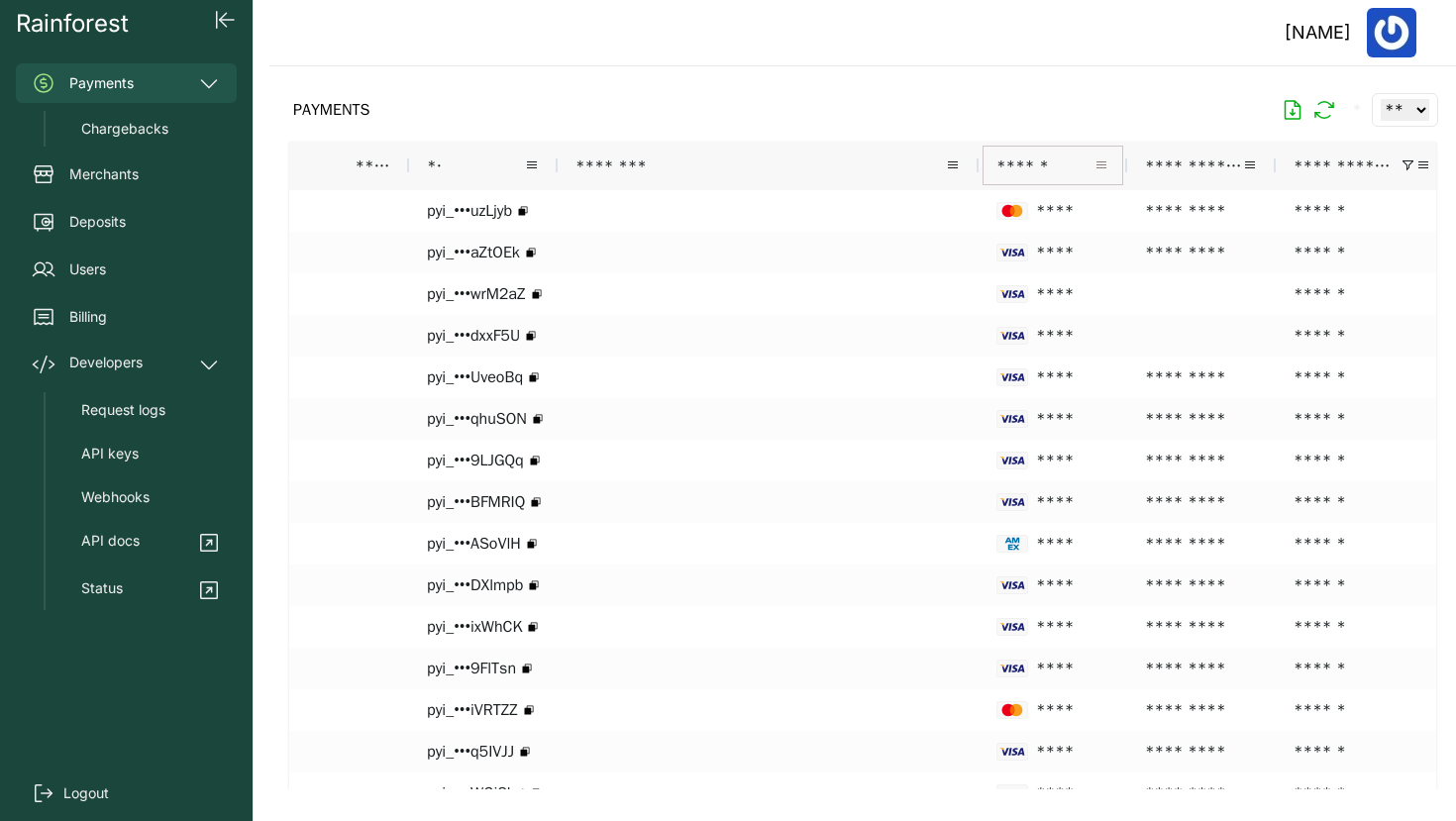 click at bounding box center [1101, 165] 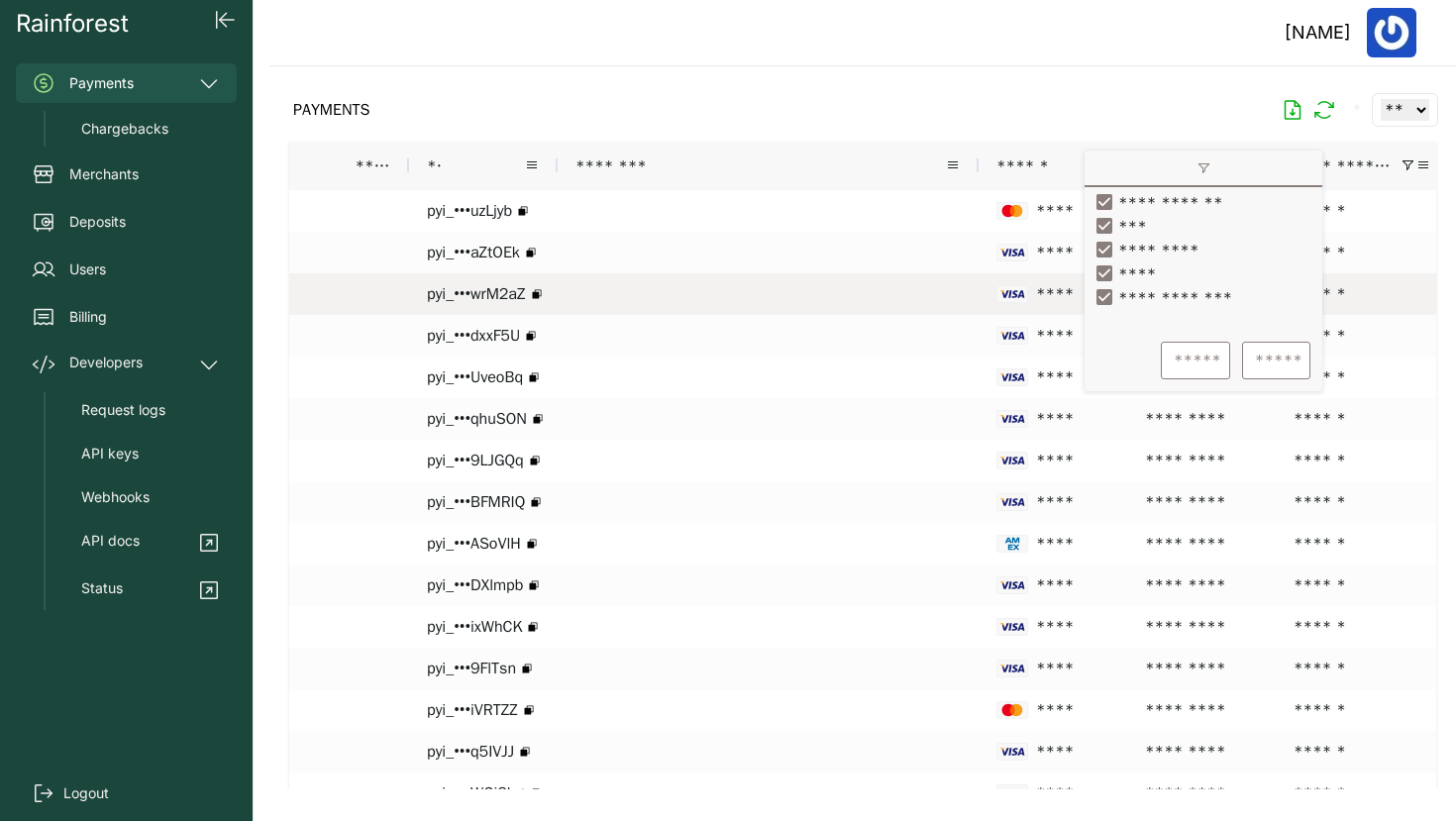 click at bounding box center [768, 294] 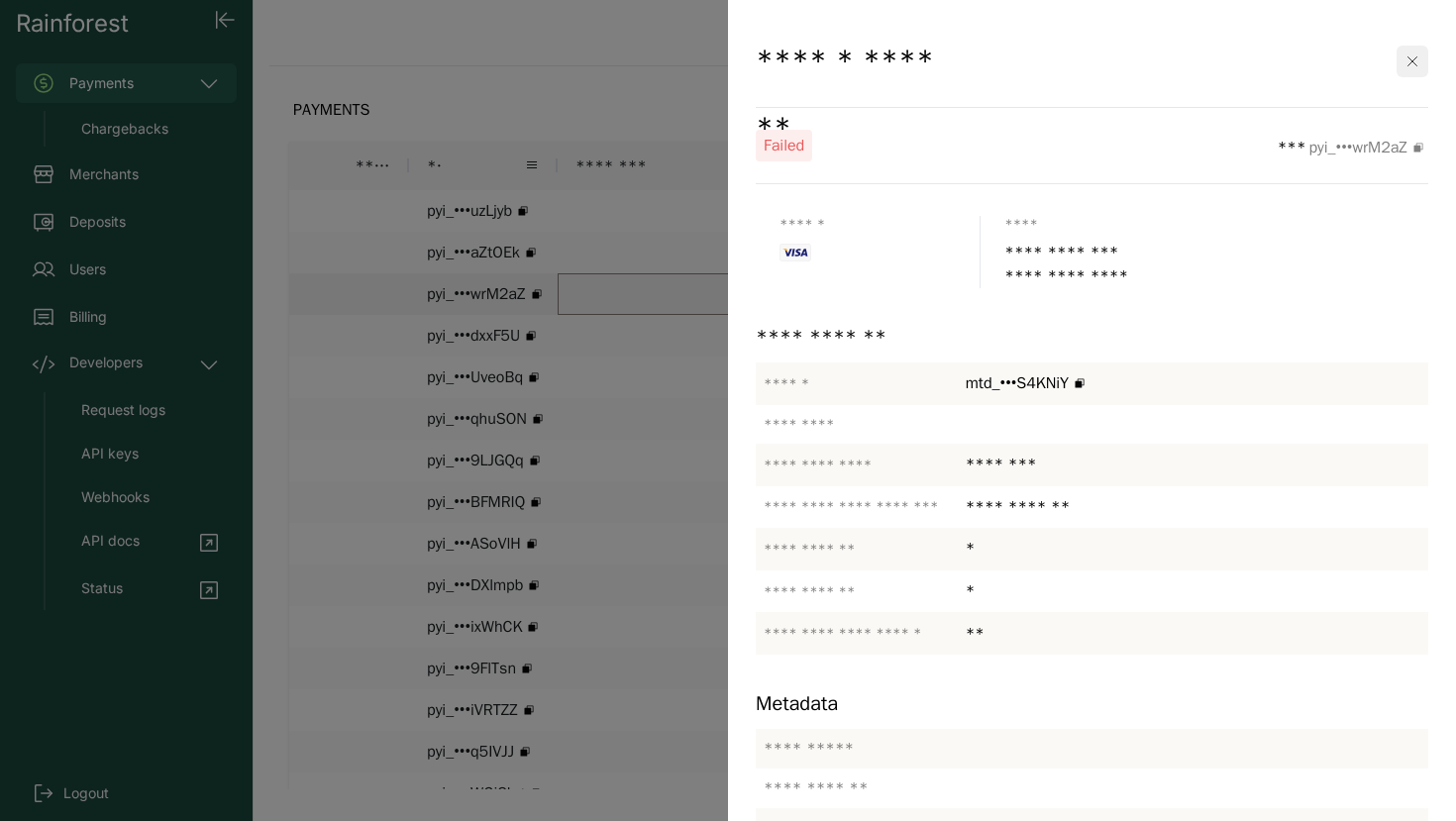 click 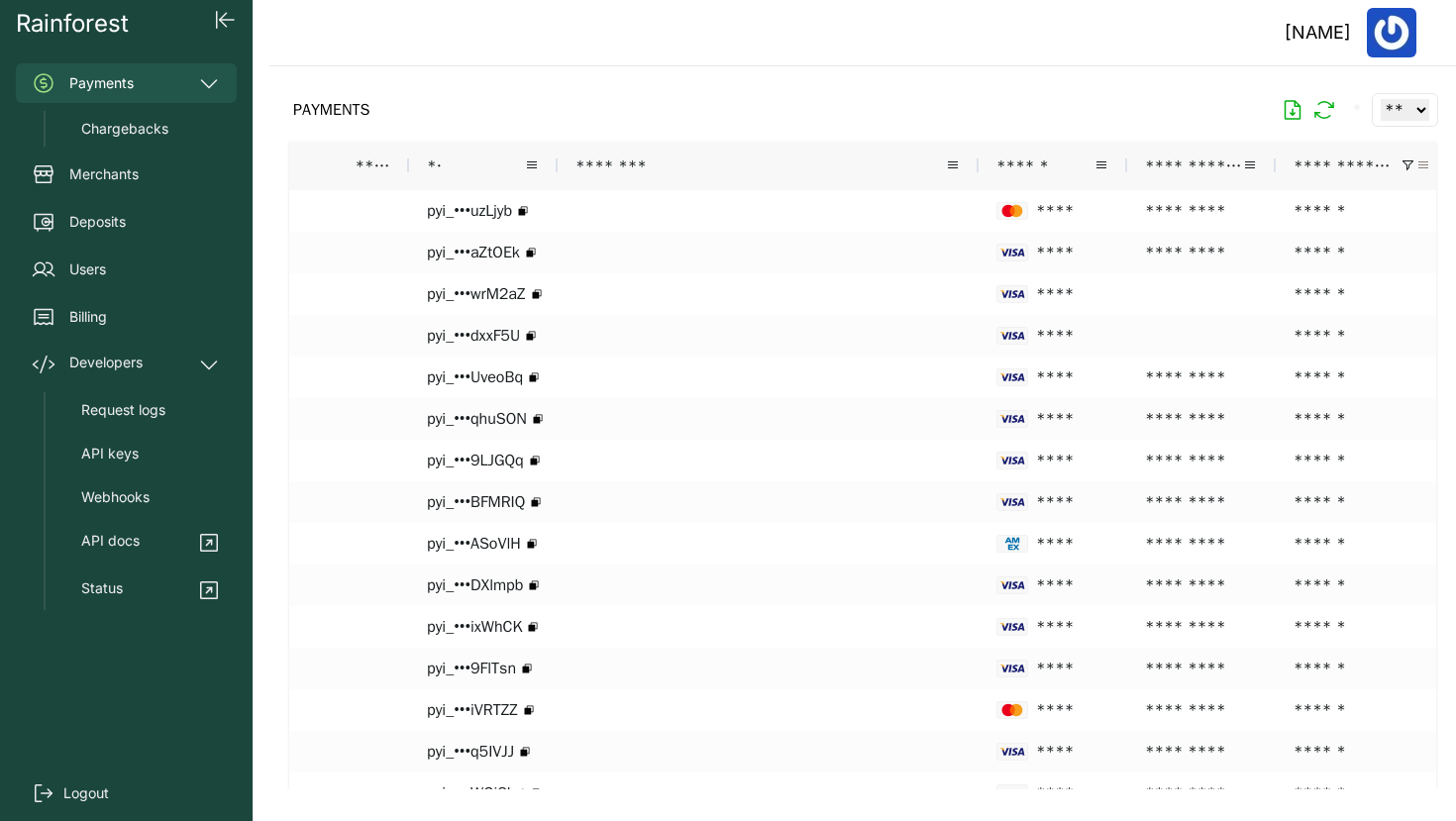 click at bounding box center [1423, 165] 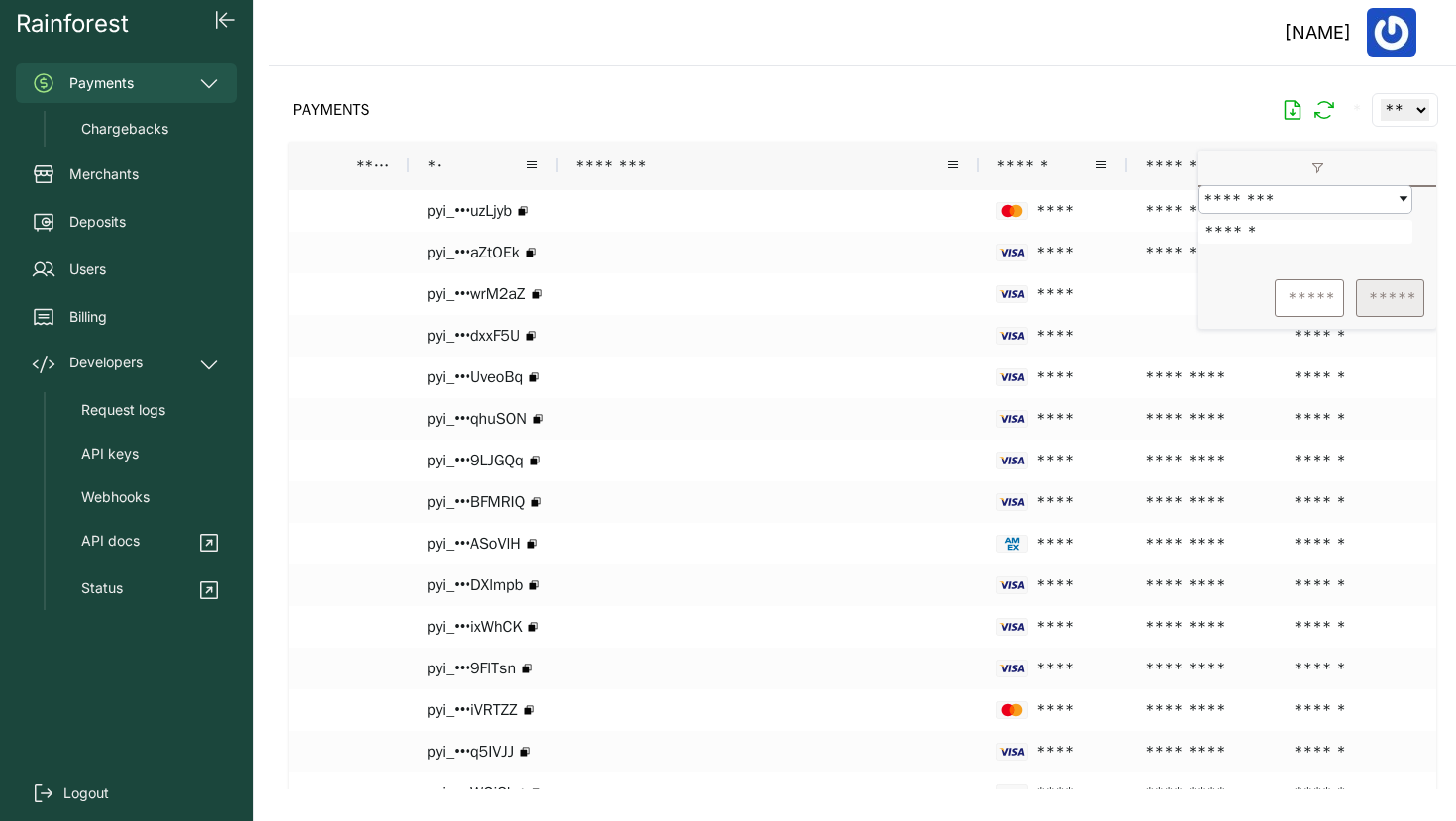 click on "*****" at bounding box center (1390, 298) 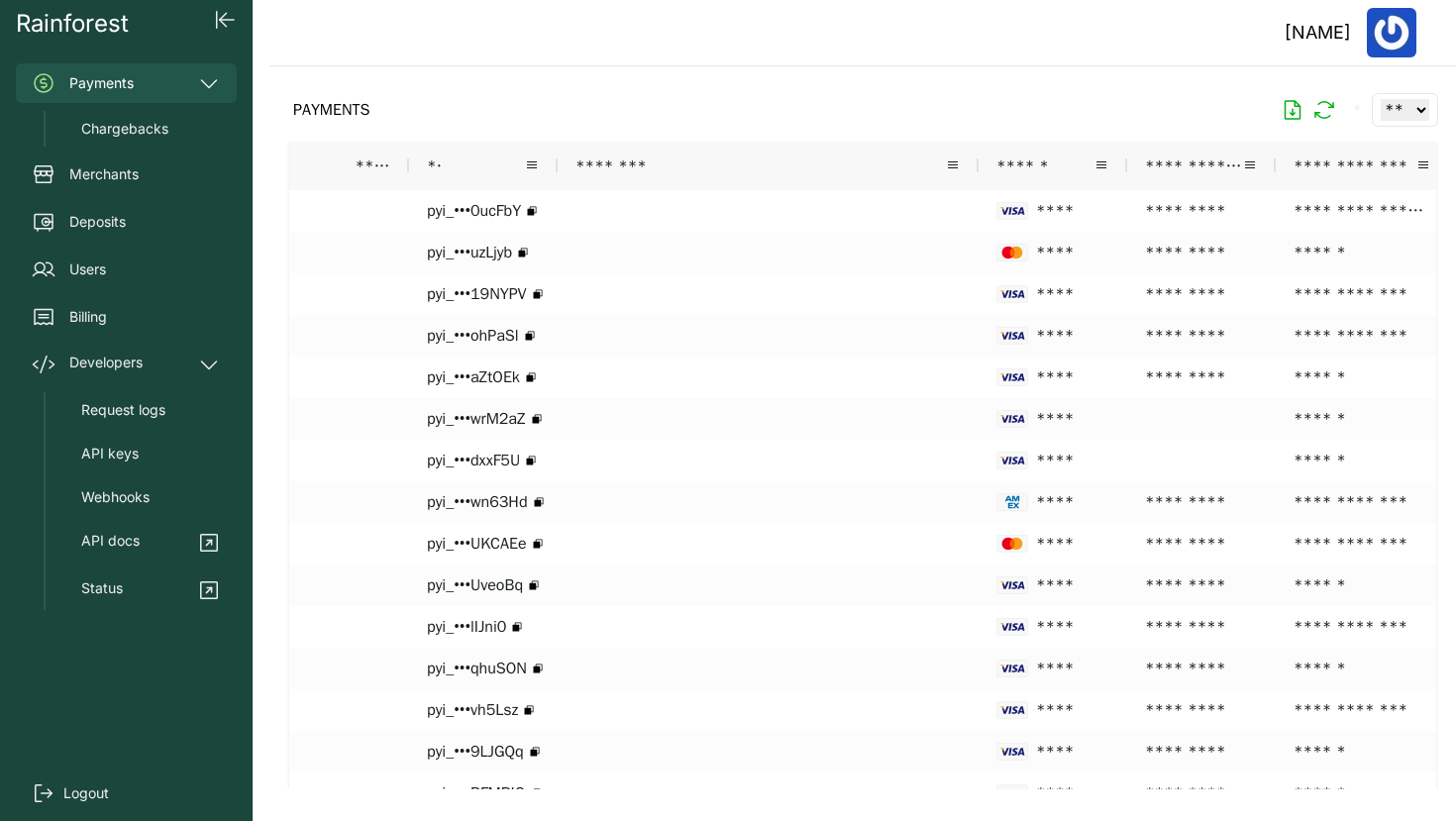 click on "PAYMENTS * ** ** ** ***" at bounding box center [863, 110] 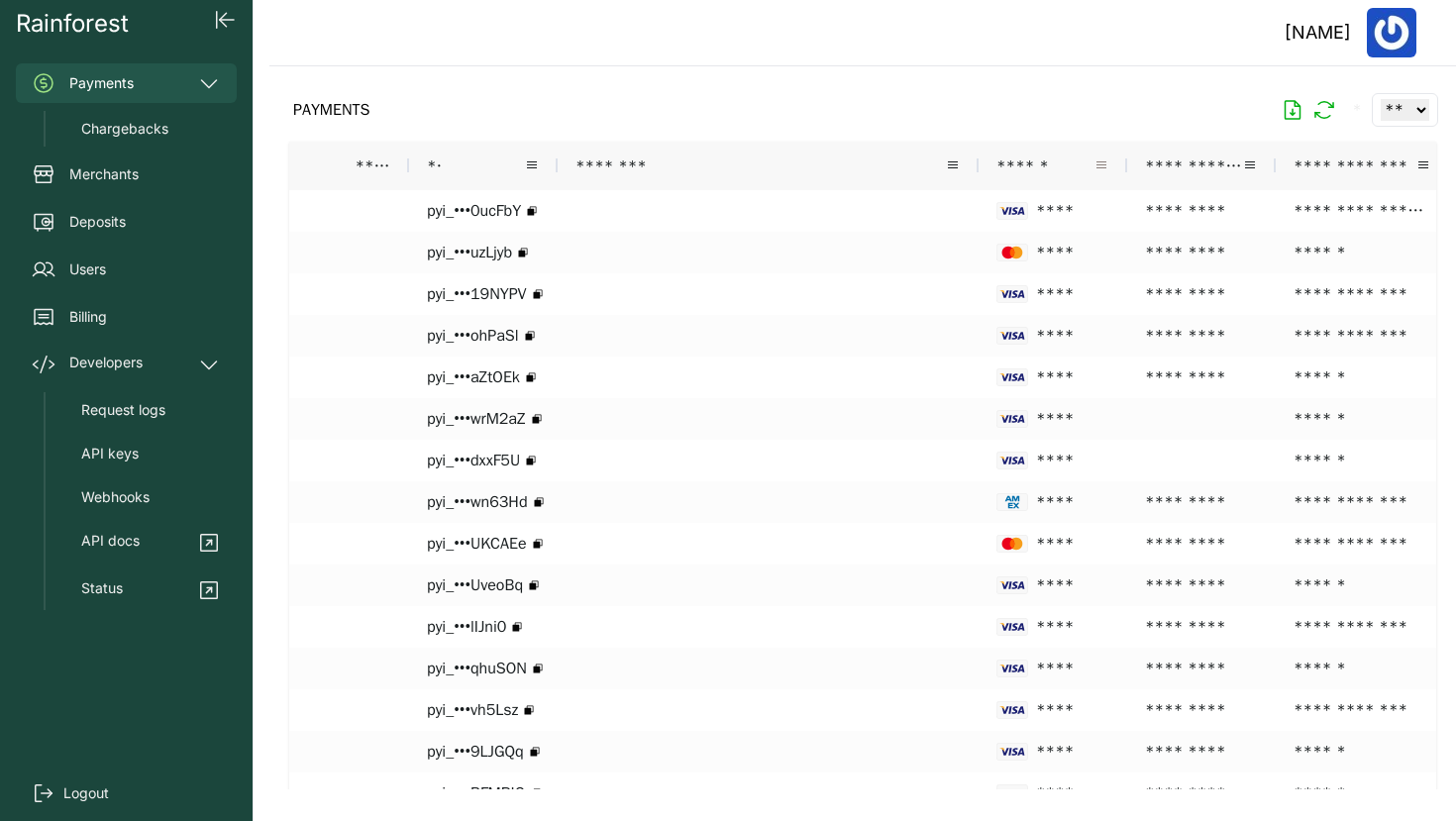 click at bounding box center (1101, 165) 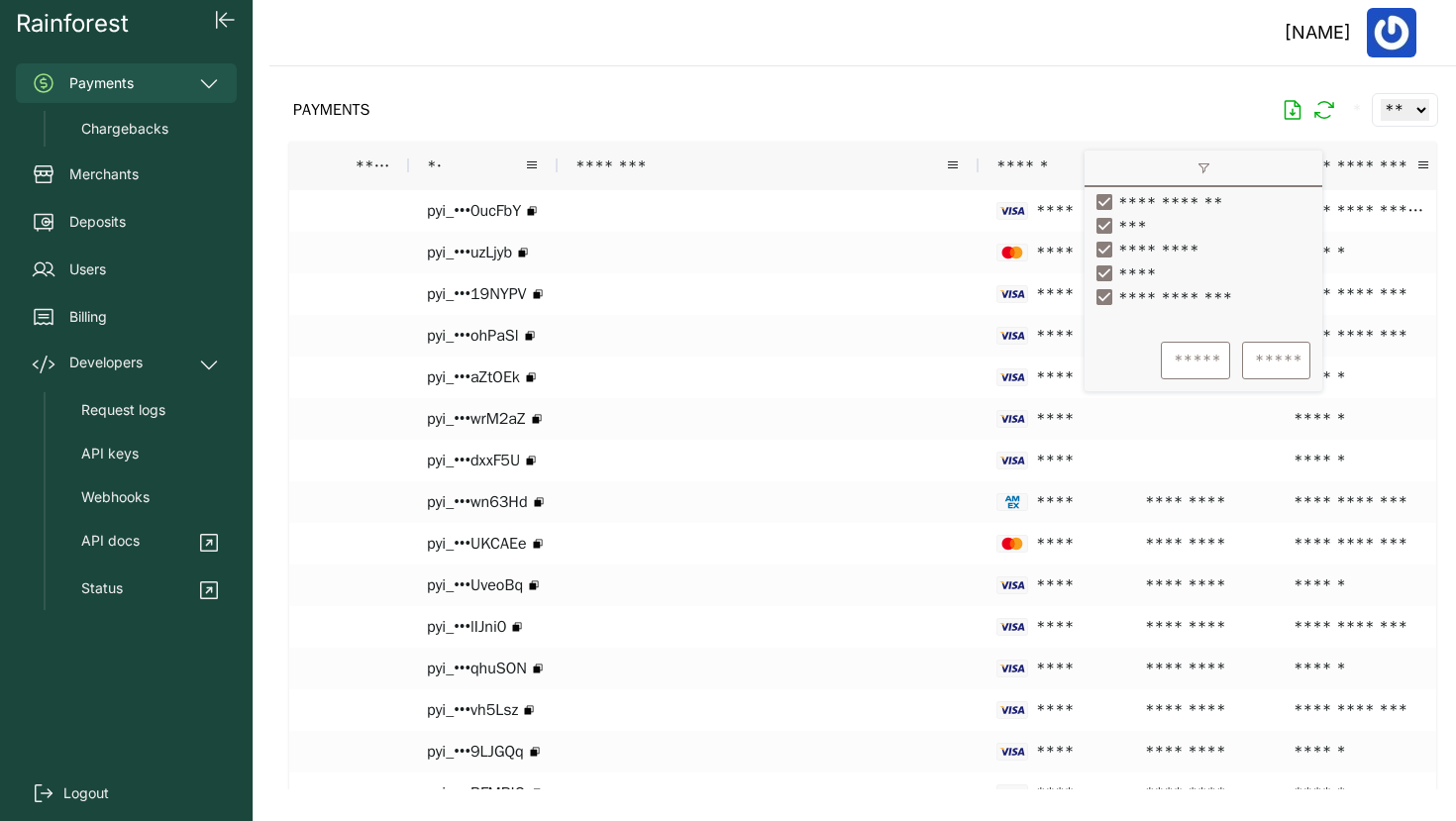 click at bounding box center (1203, 168) 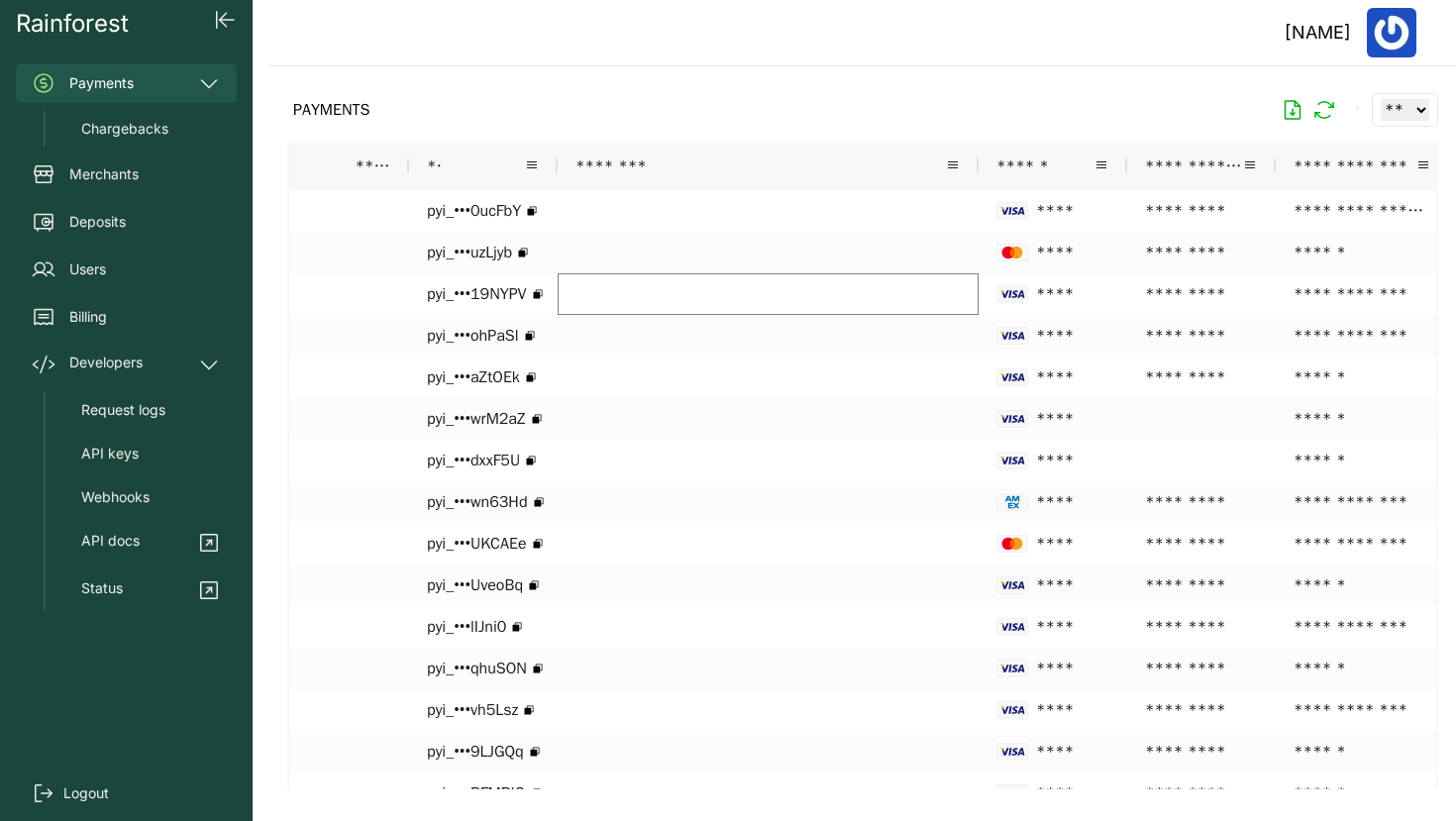 click on "**********" at bounding box center (1194, 165) 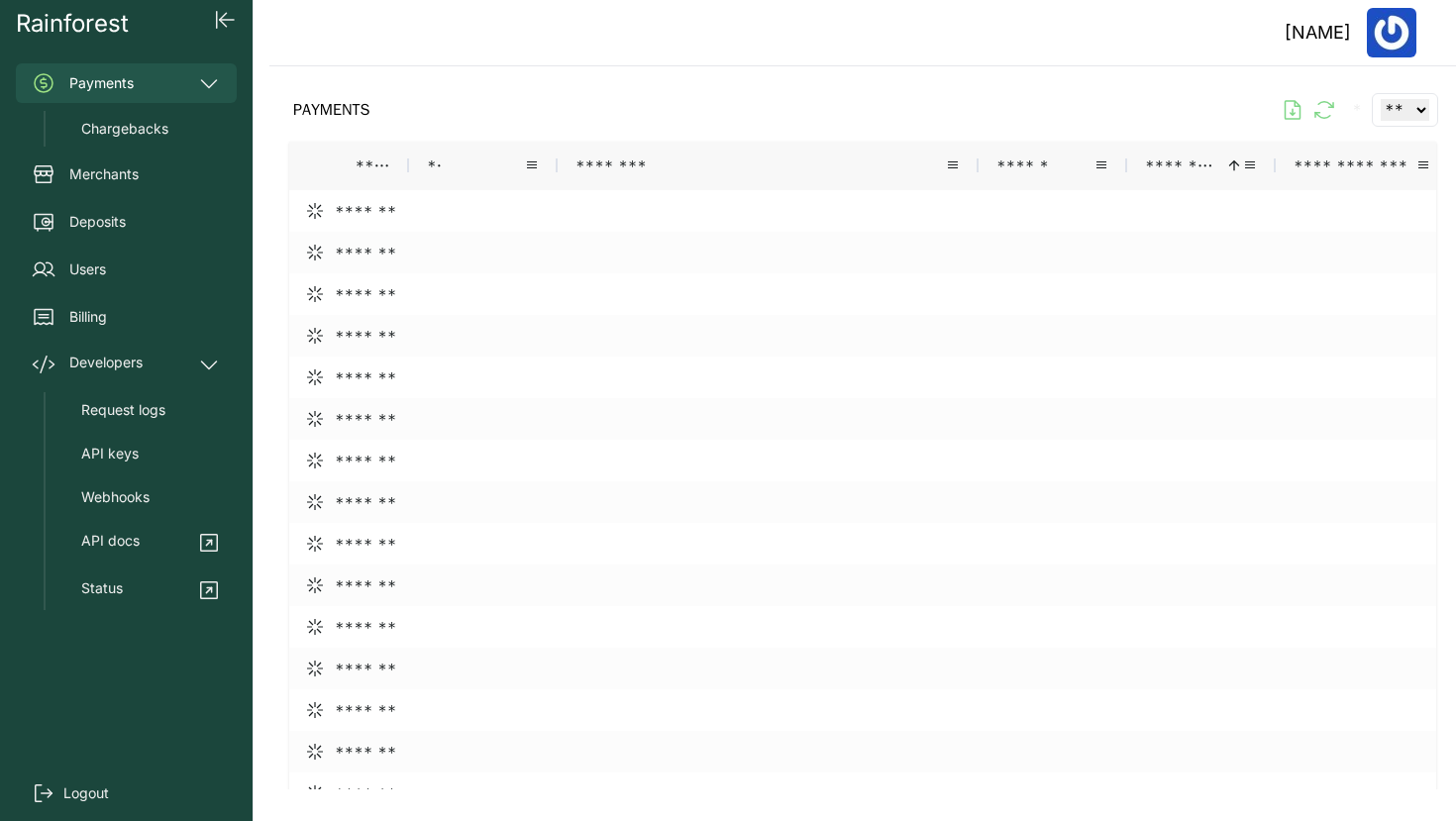 click on "**********" at bounding box center (1183, 165) 